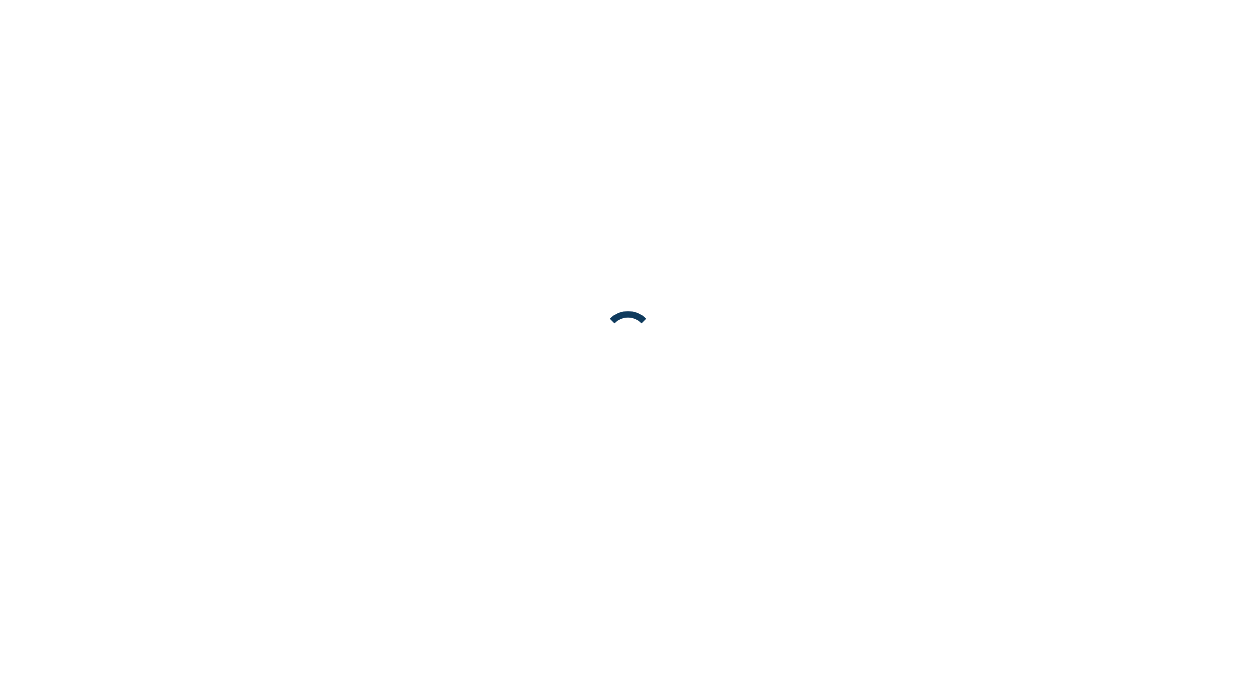 scroll, scrollTop: 0, scrollLeft: 0, axis: both 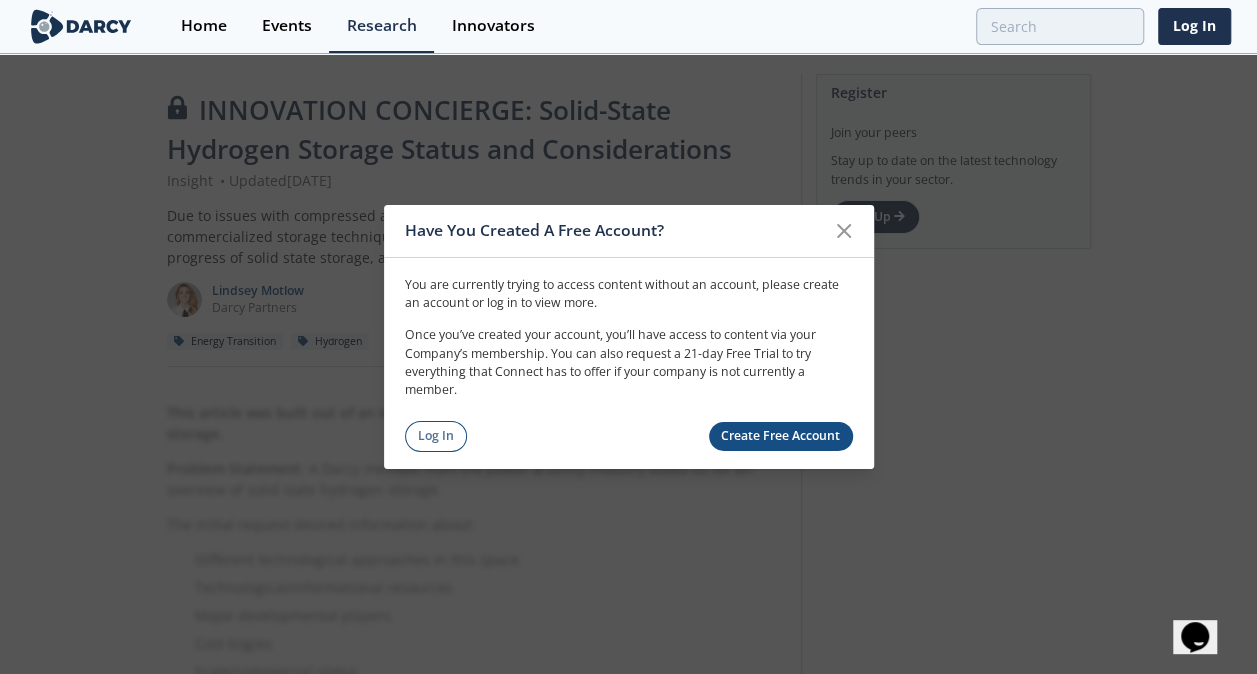 click on "Create Free Account" at bounding box center (781, 436) 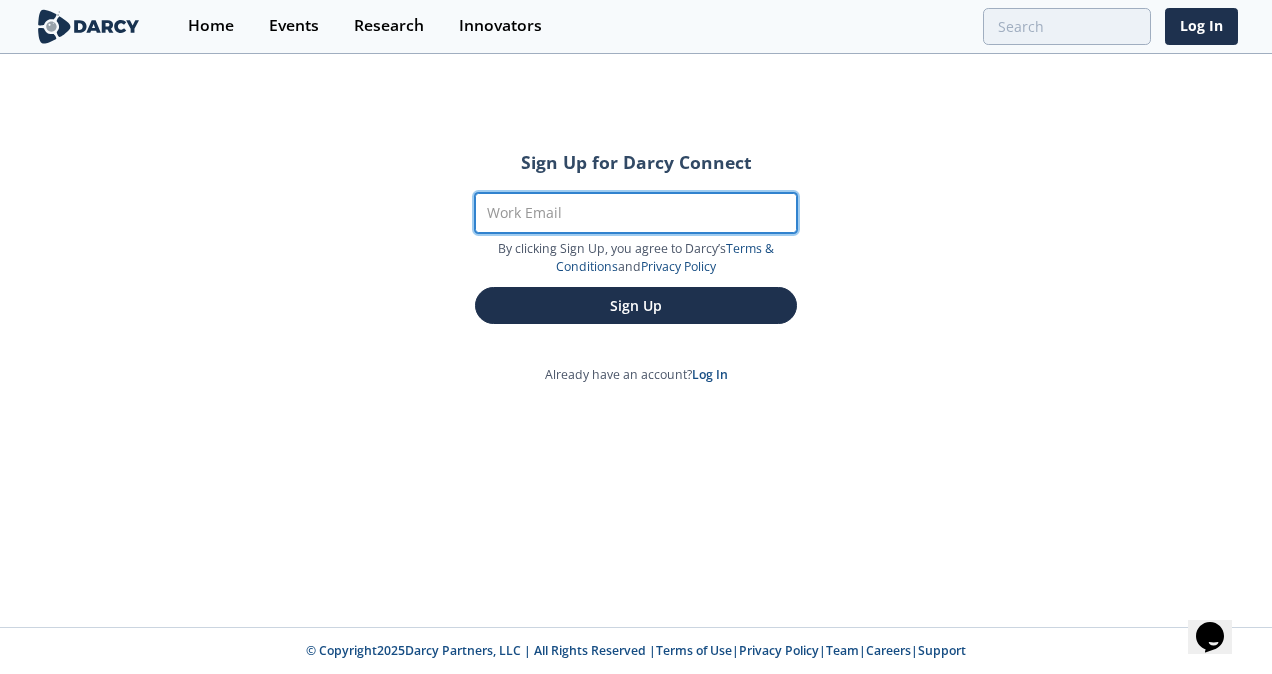 click on "Work Email" at bounding box center (636, 213) 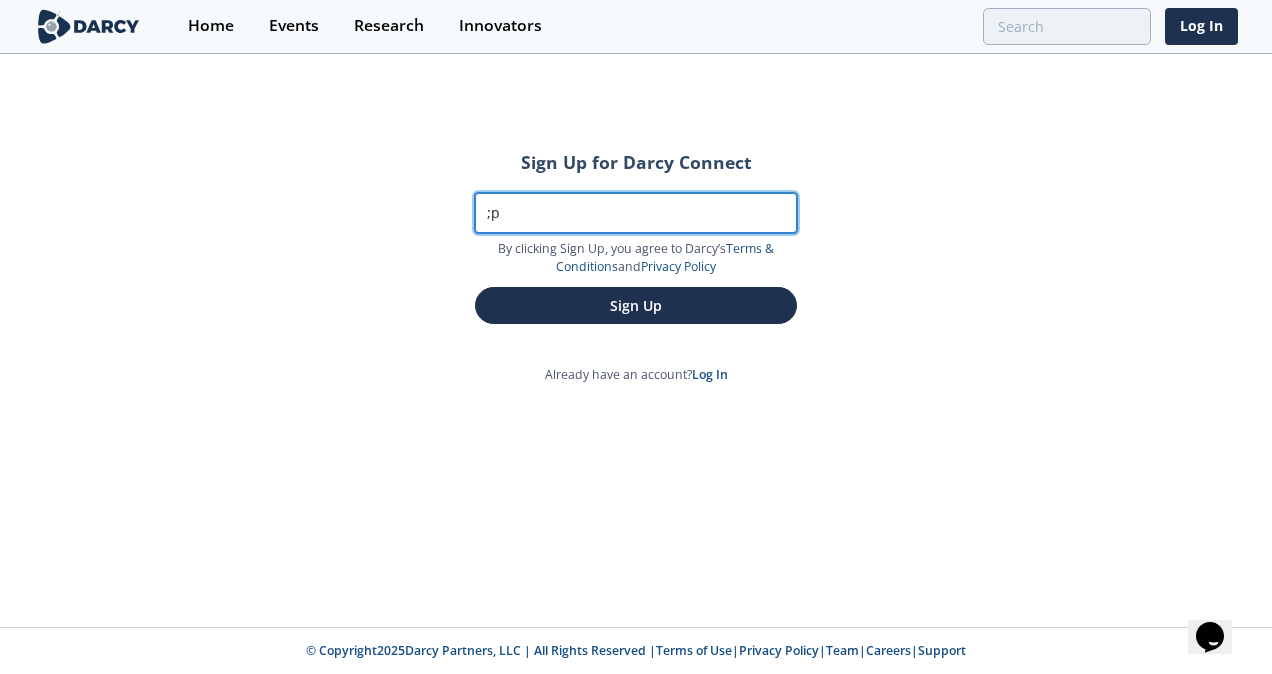 type on ";" 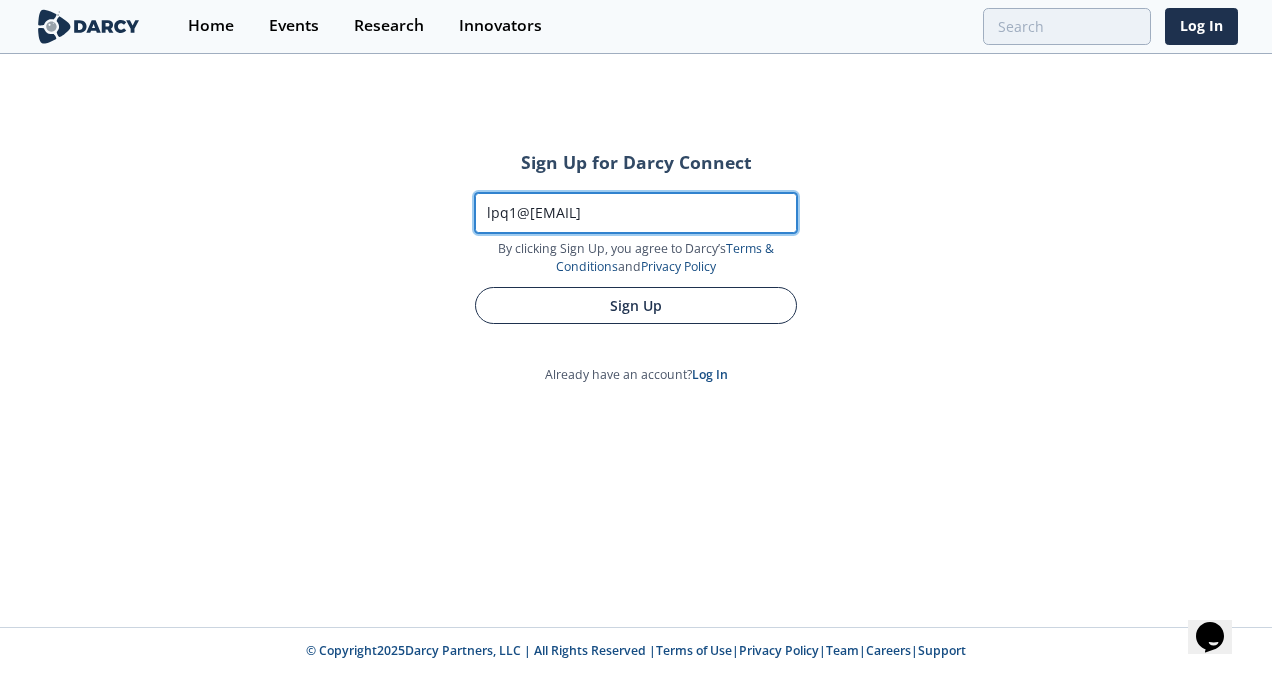 type on "lpq1@[EMAIL]" 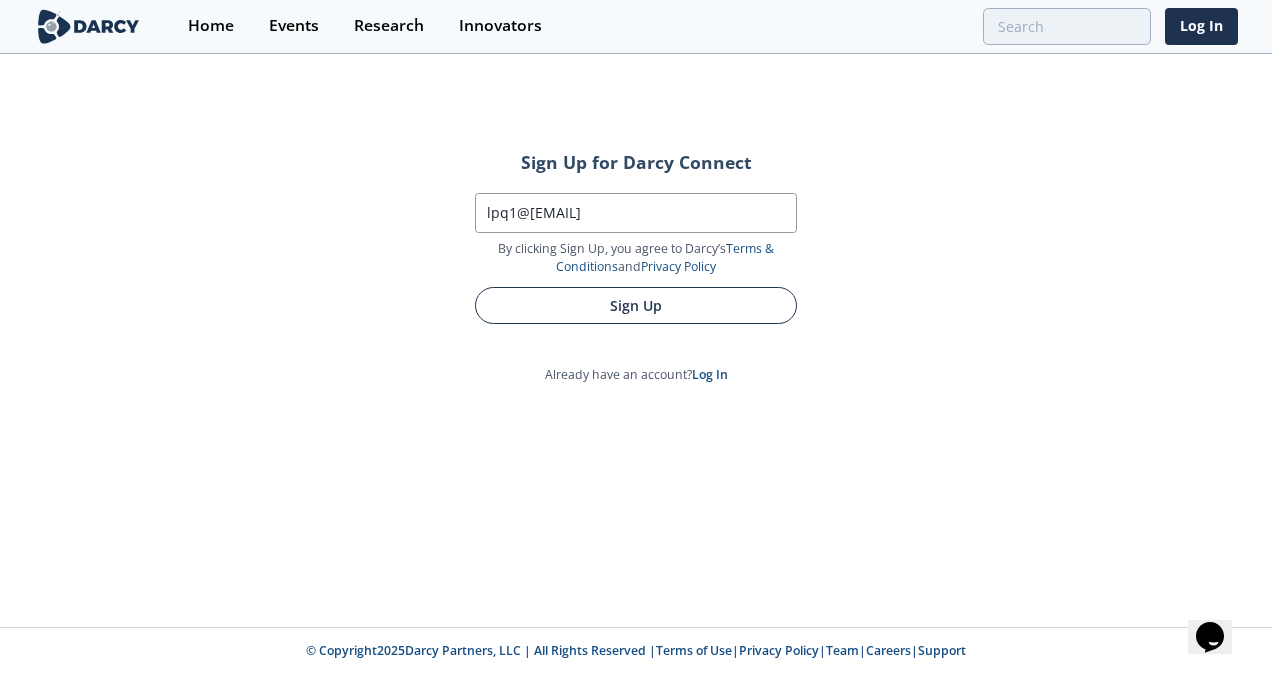 click on "Sign Up" at bounding box center [636, 305] 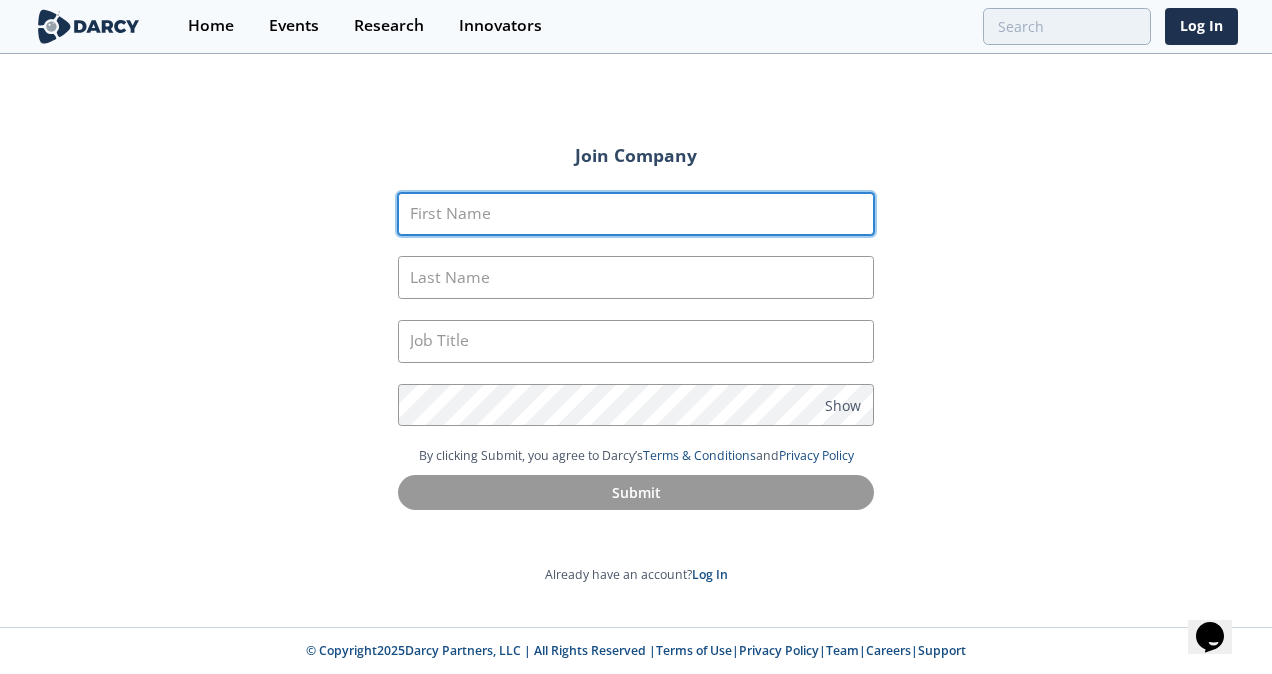click on "First Name" at bounding box center (636, 214) 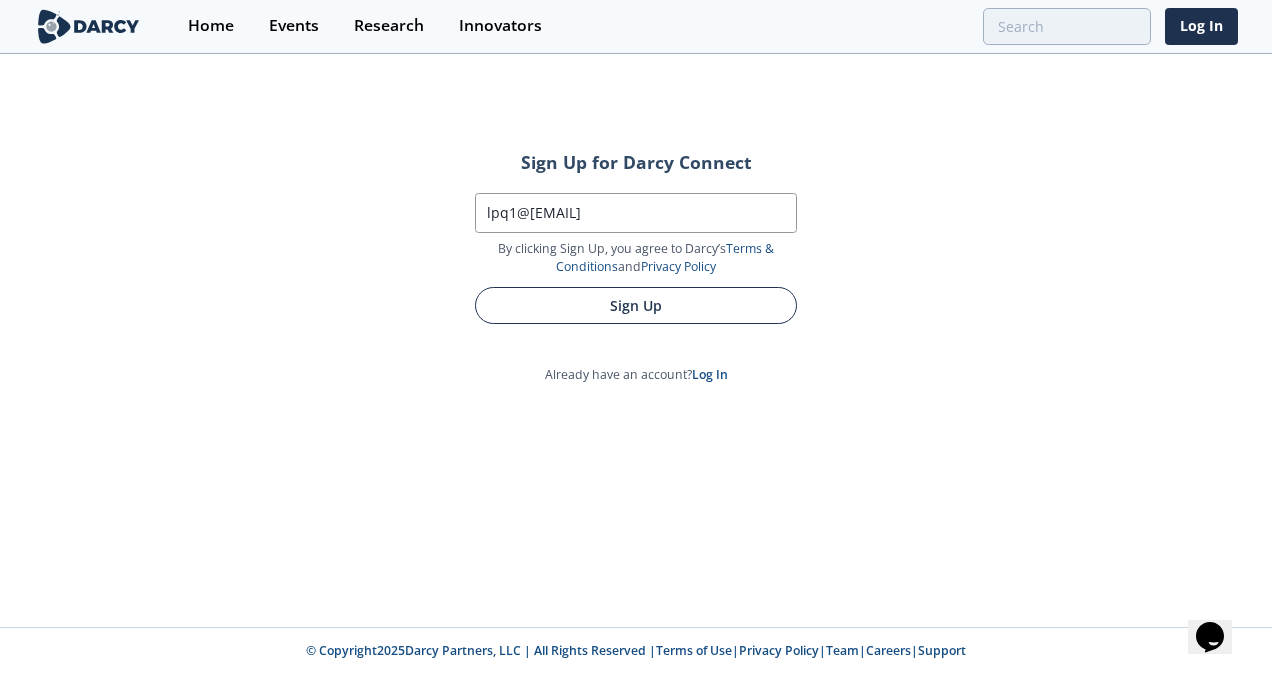 click on "Sign Up" at bounding box center (636, 305) 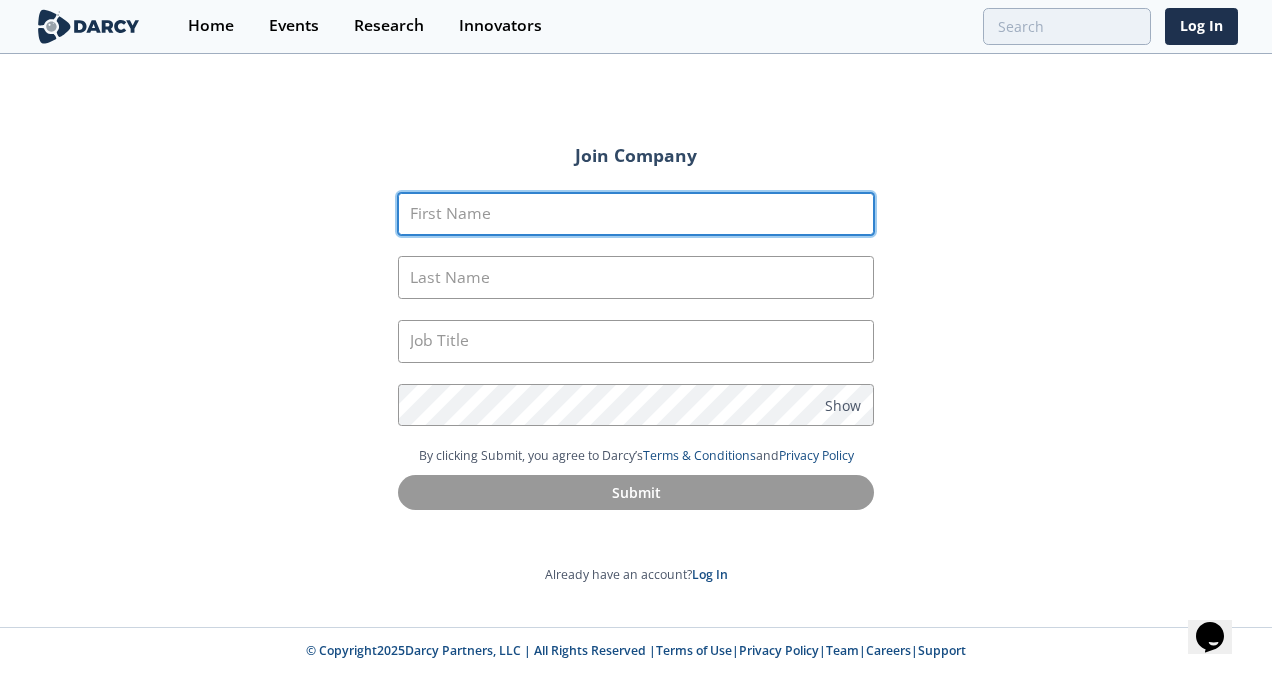click on "First Name" at bounding box center [636, 214] 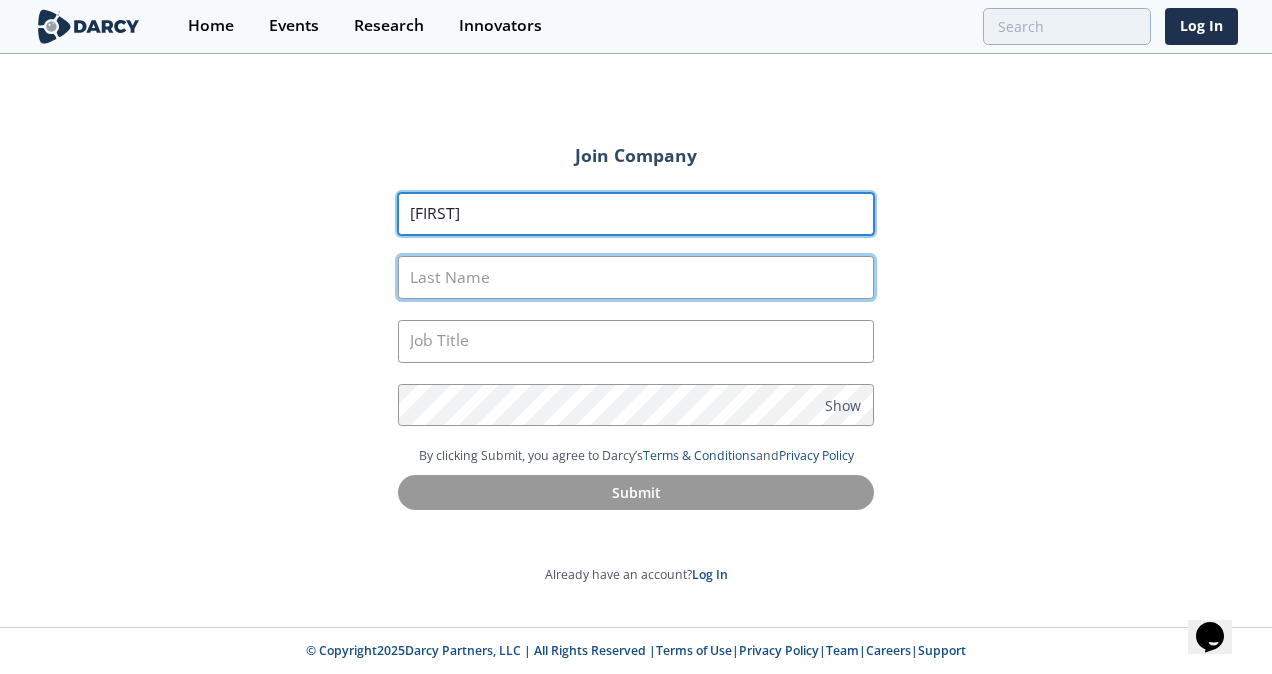 type on "[FIRST]" 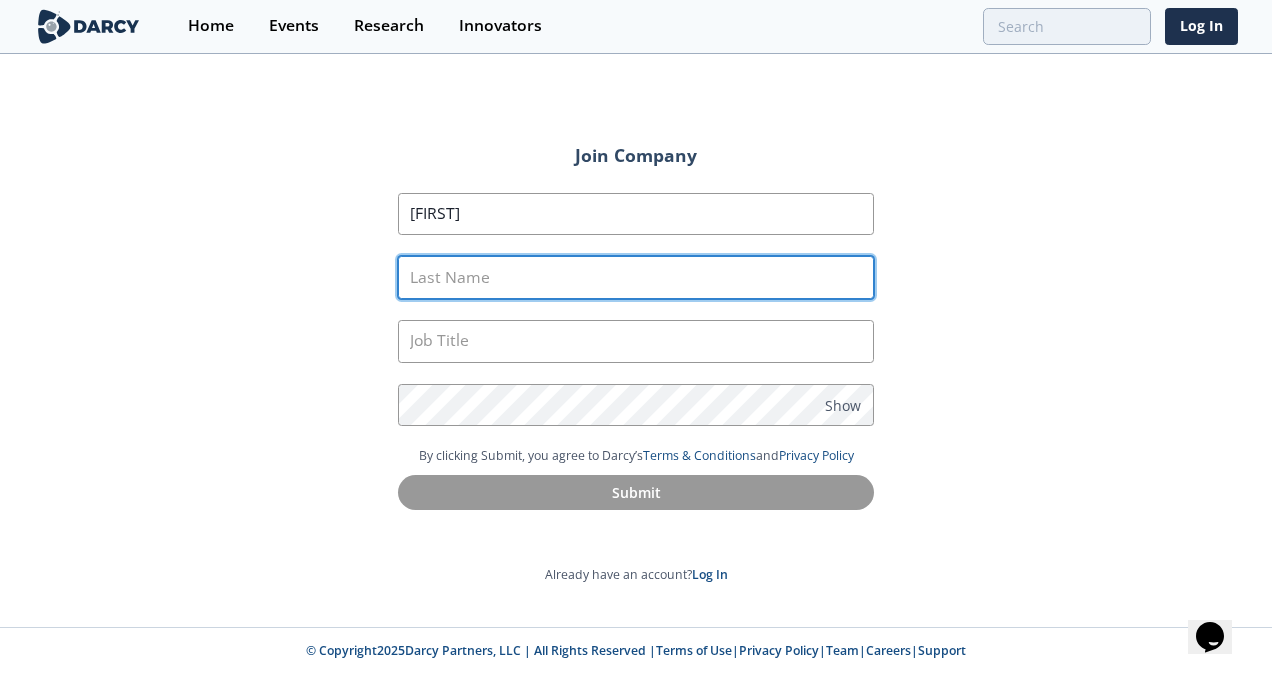 drag, startPoint x: 678, startPoint y: 266, endPoint x: 664, endPoint y: 243, distance: 26.925823 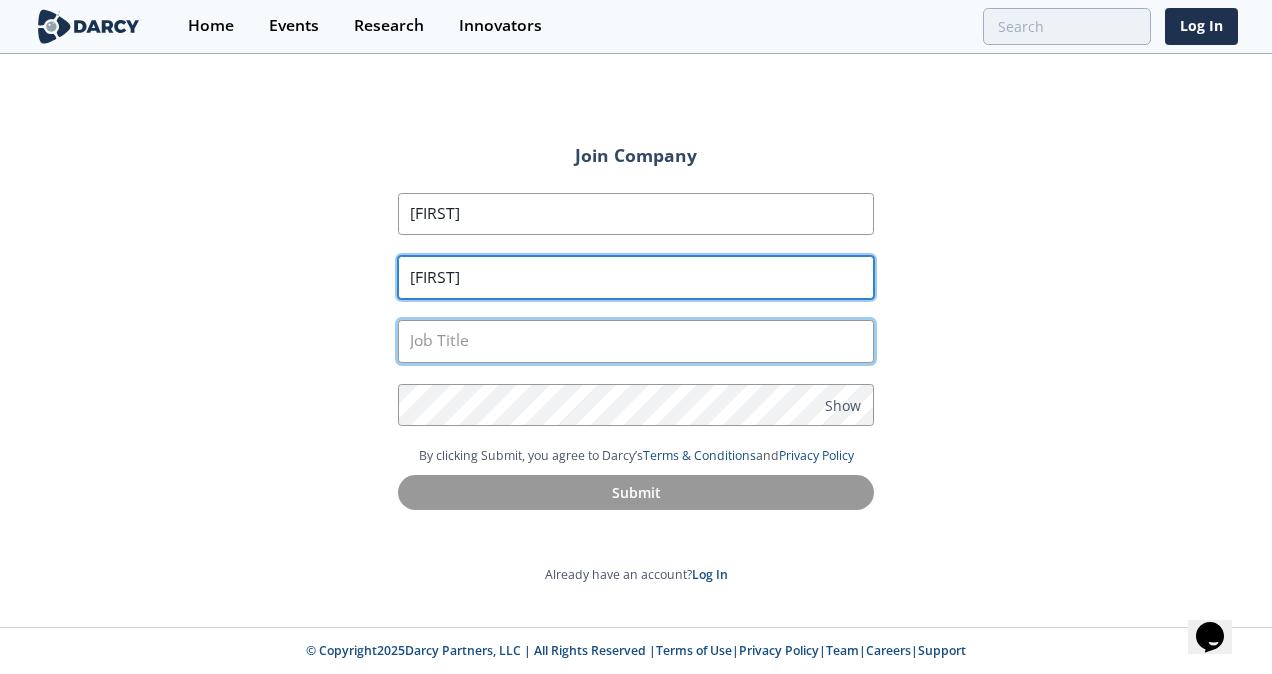 type on "[FIRST]" 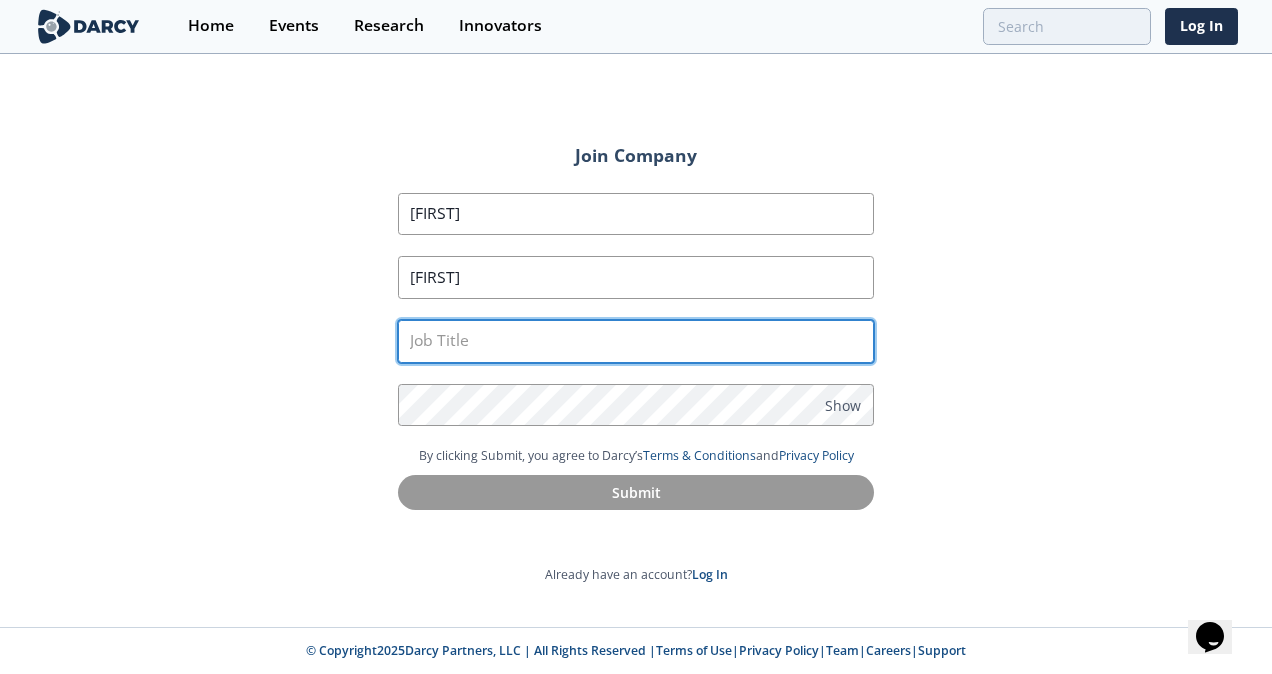 click at bounding box center [636, 341] 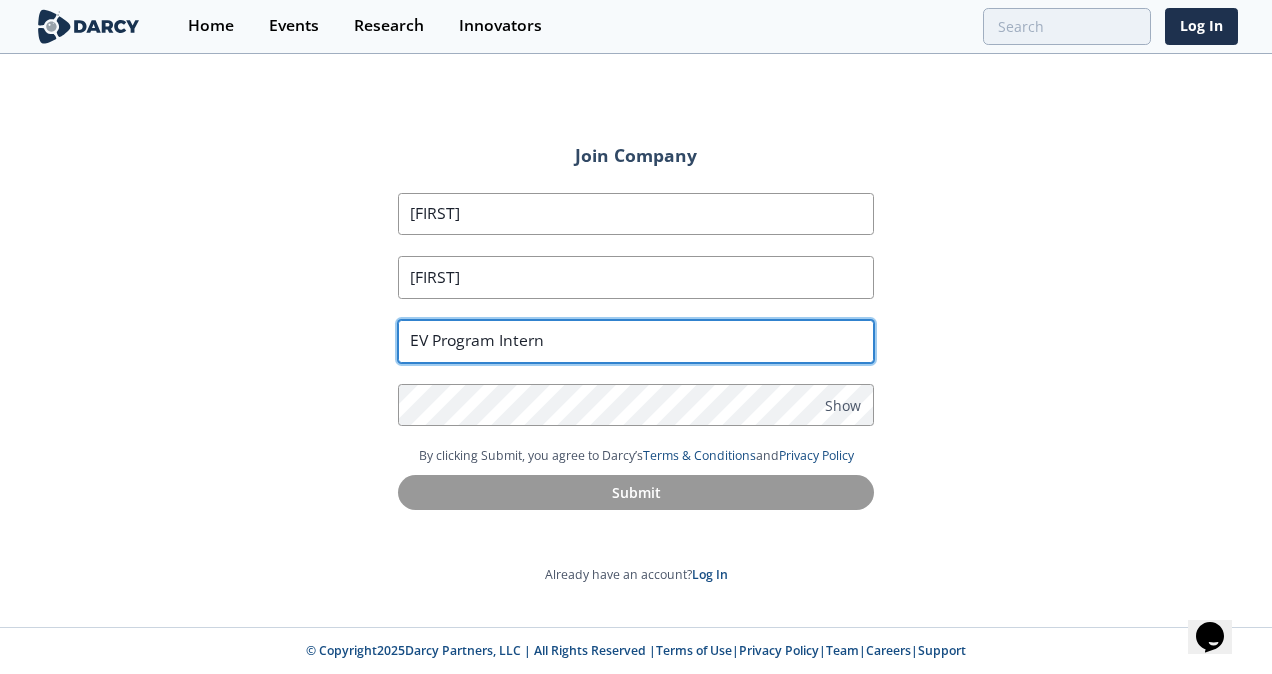 type on "EV Program Intern" 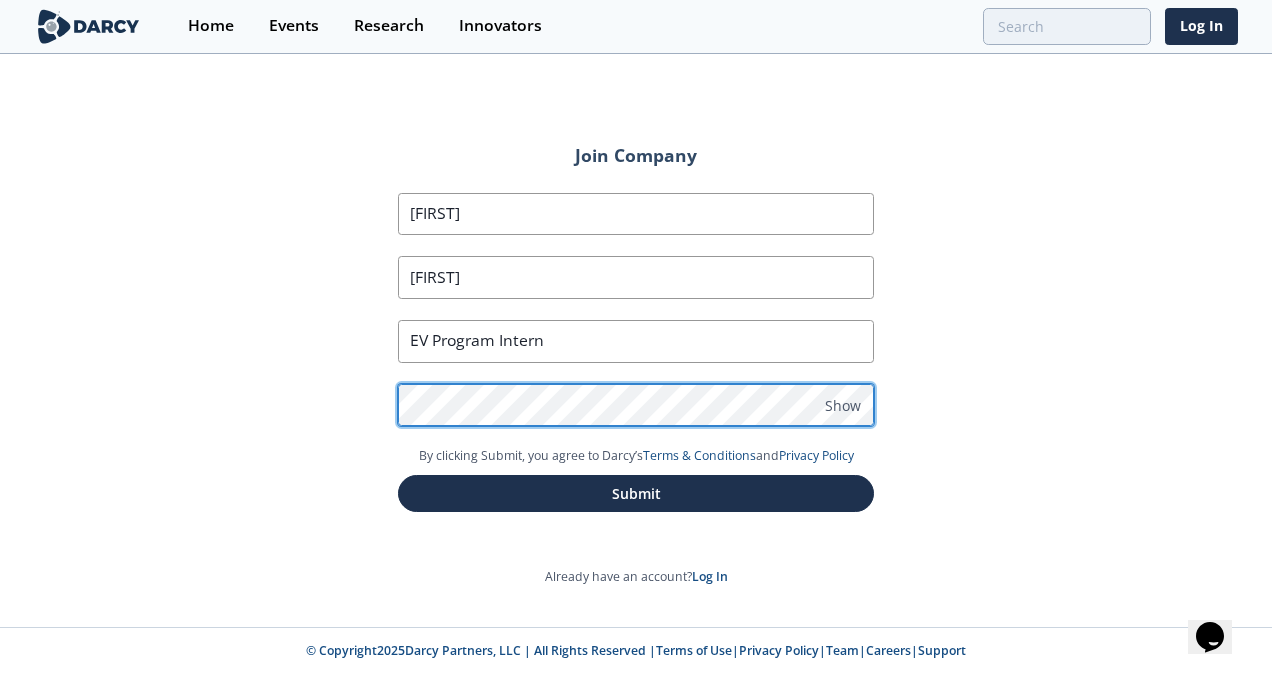 click on "Submit" at bounding box center (636, 493) 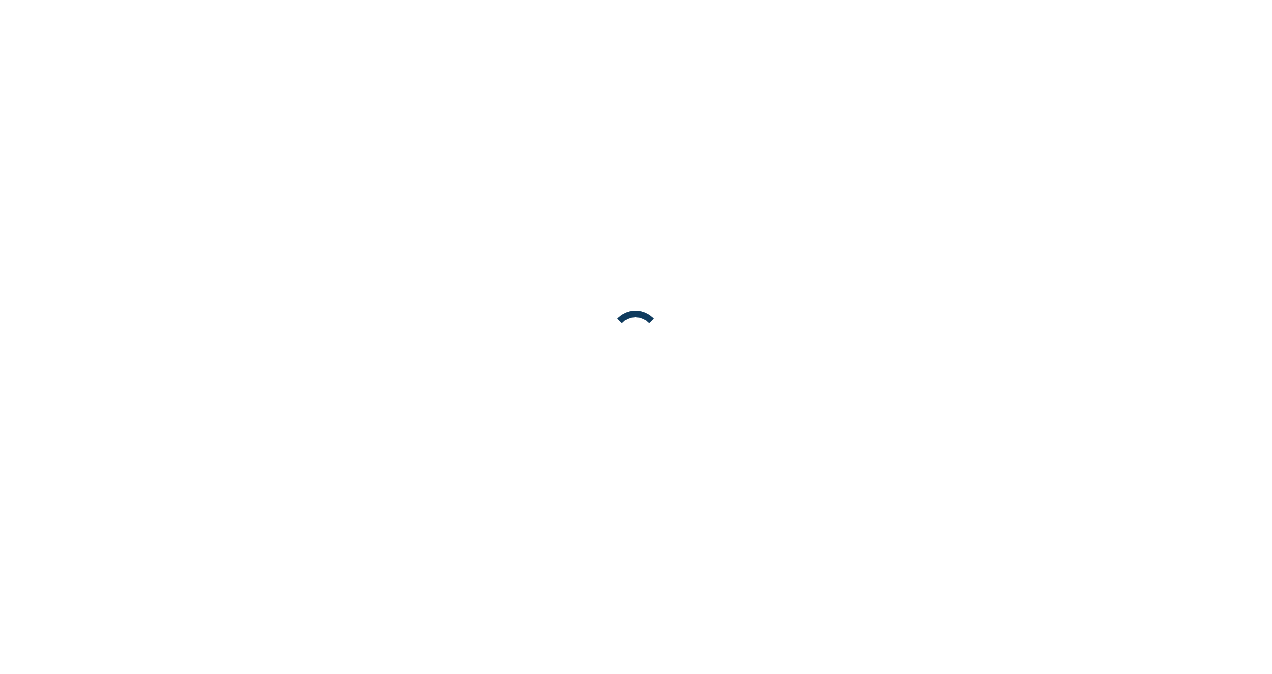 scroll, scrollTop: 0, scrollLeft: 0, axis: both 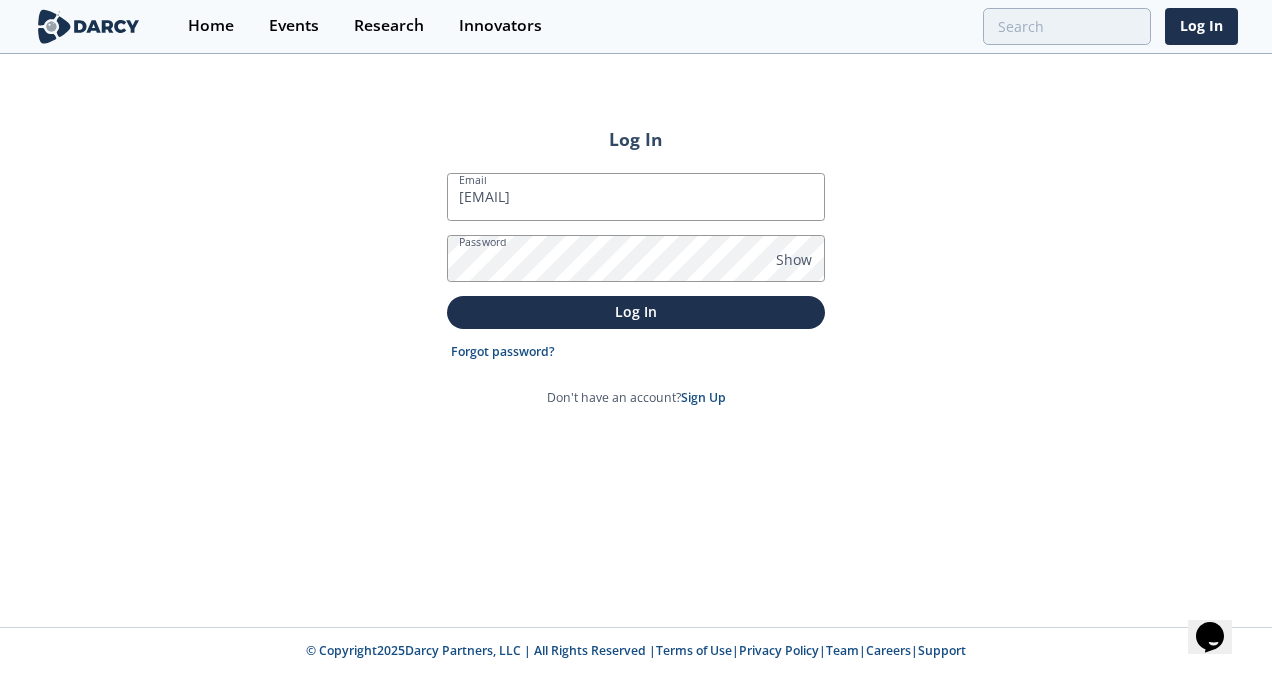 click on "Log In" at bounding box center [636, 312] 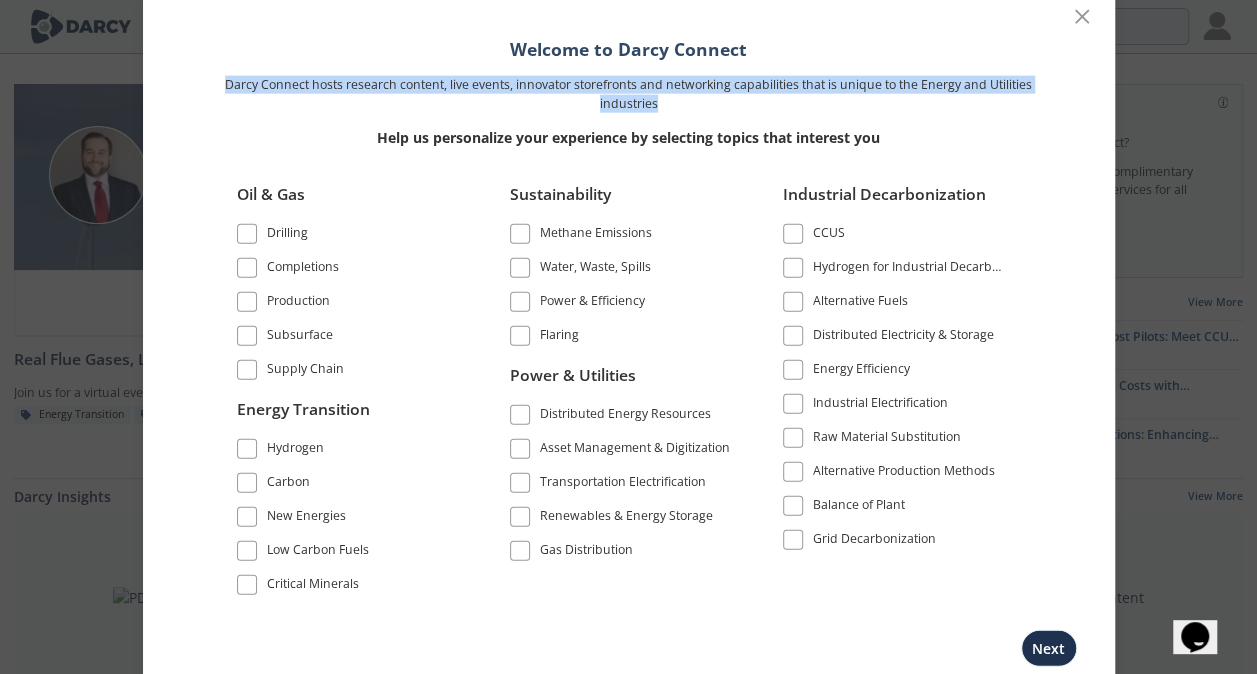 drag, startPoint x: 198, startPoint y: 79, endPoint x: 686, endPoint y: 114, distance: 489.2535 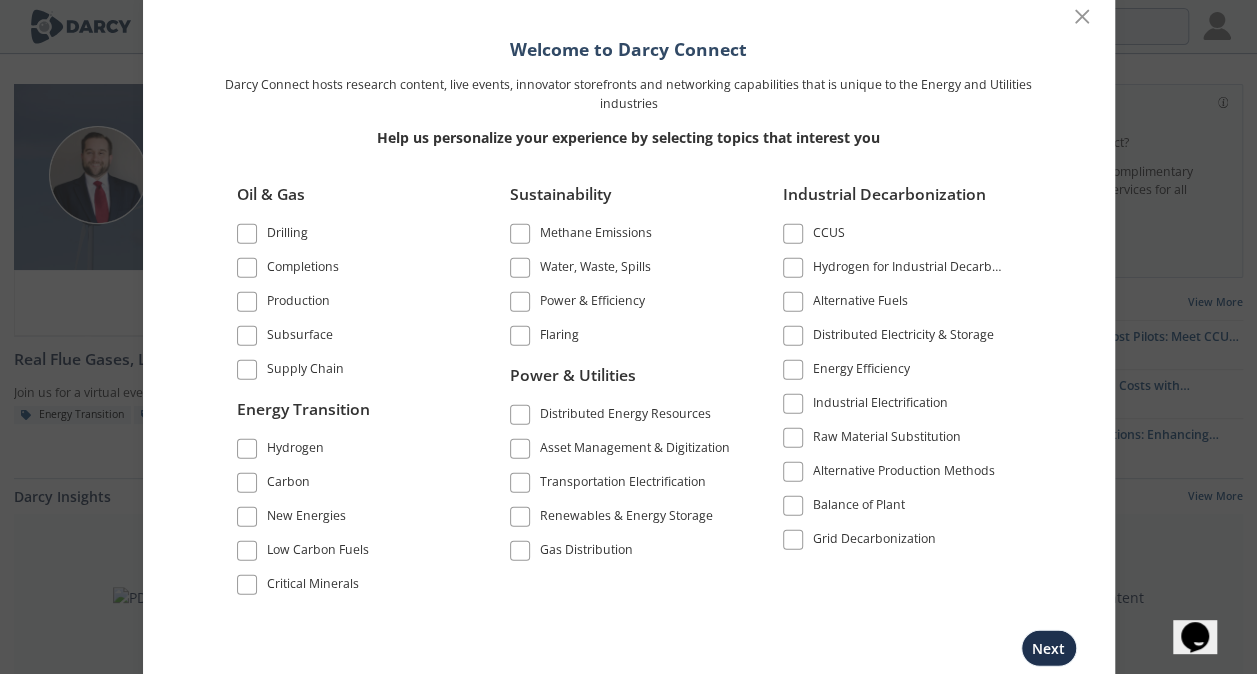 click on "Help us personalize your experience by selecting topics that interest you" at bounding box center (629, 137) 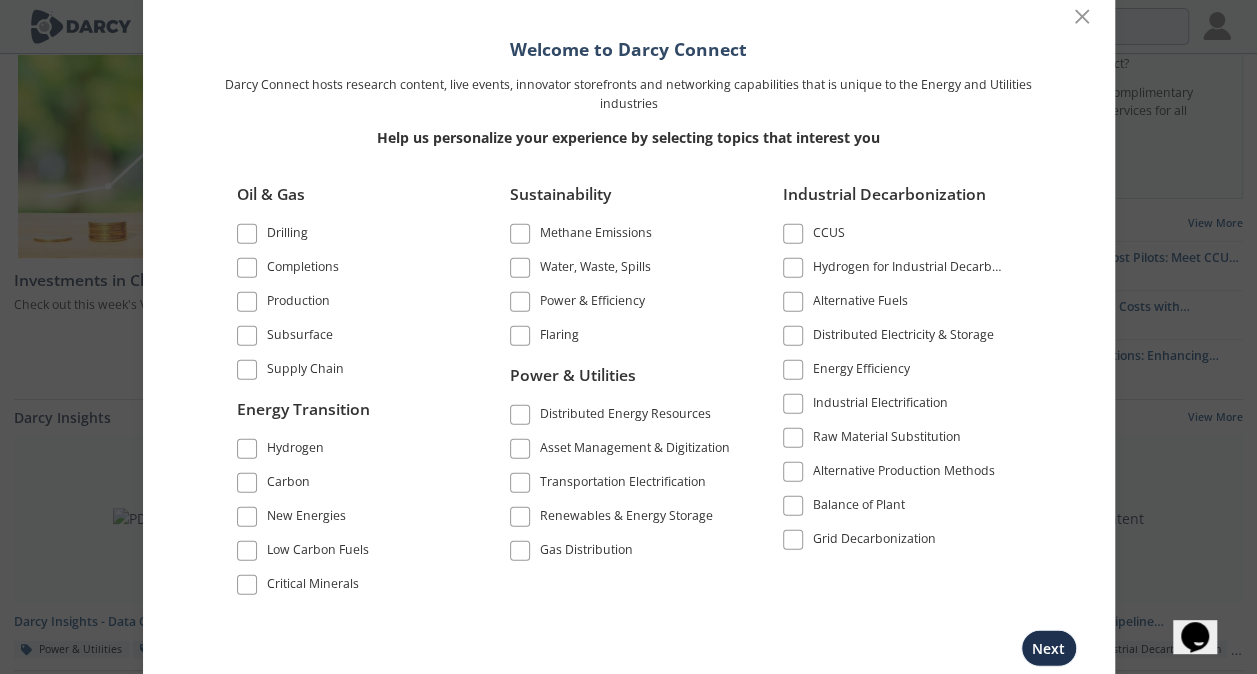 scroll, scrollTop: 0, scrollLeft: 0, axis: both 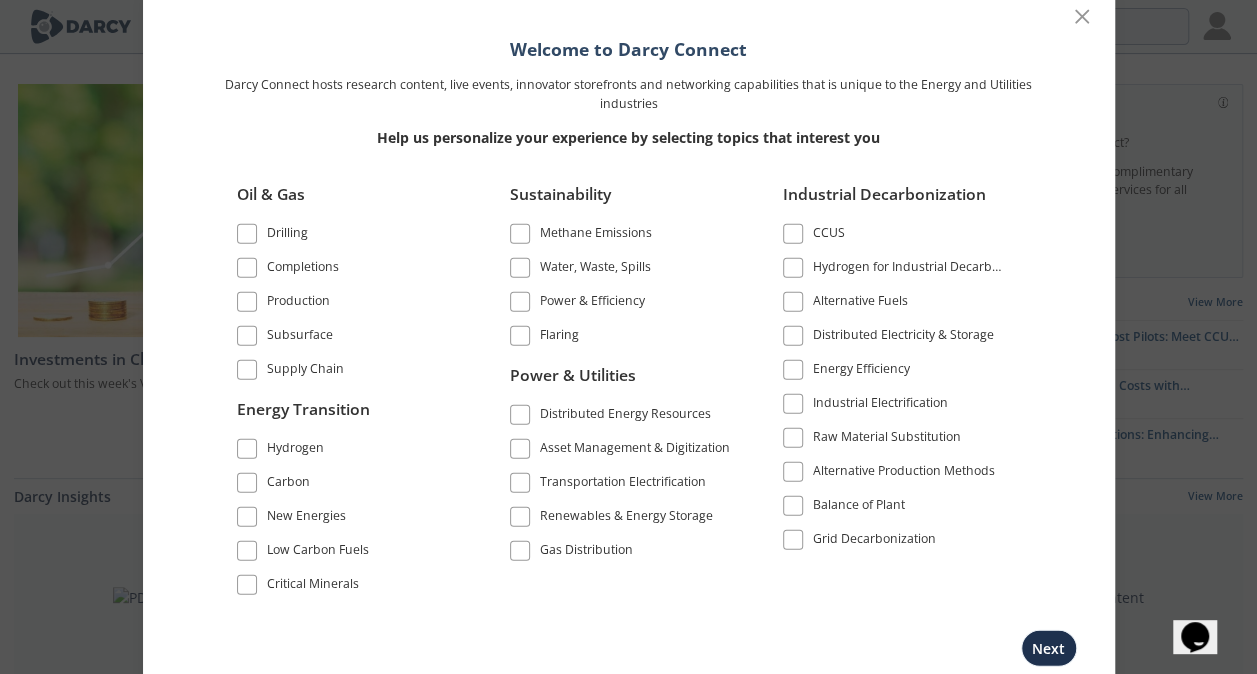 click on "Power & Efficiency" at bounding box center (592, 304) 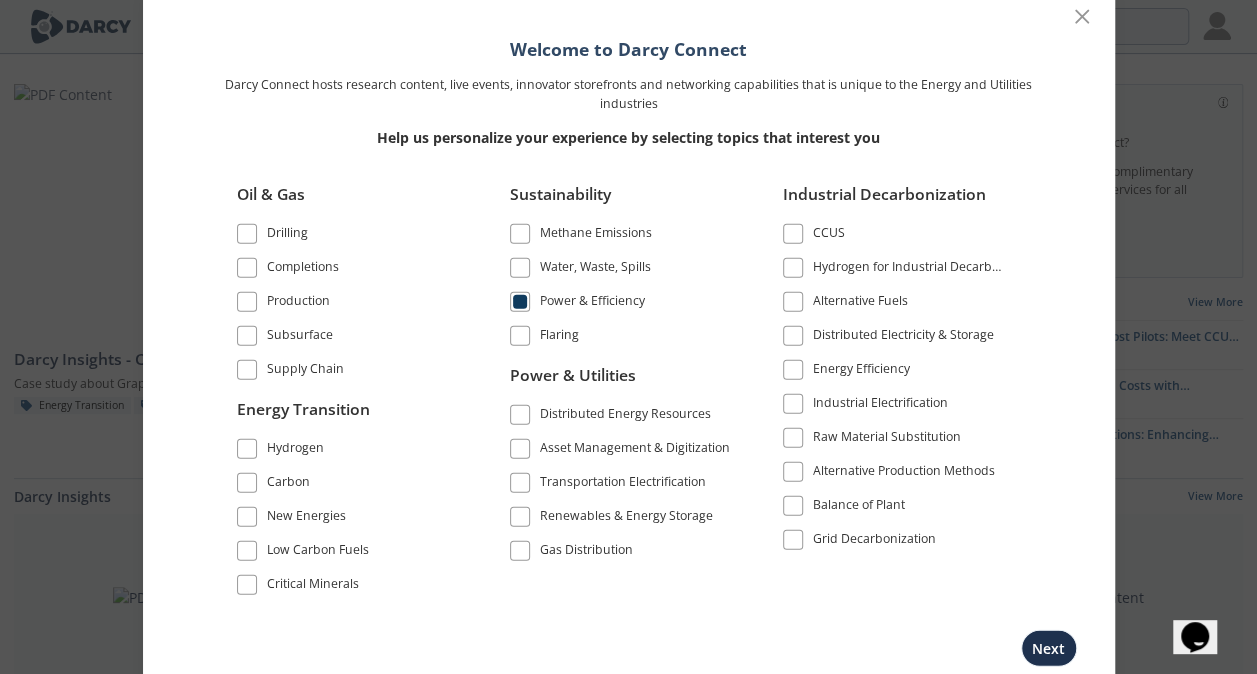 click on "Transportation Electrification" at bounding box center [623, 484] 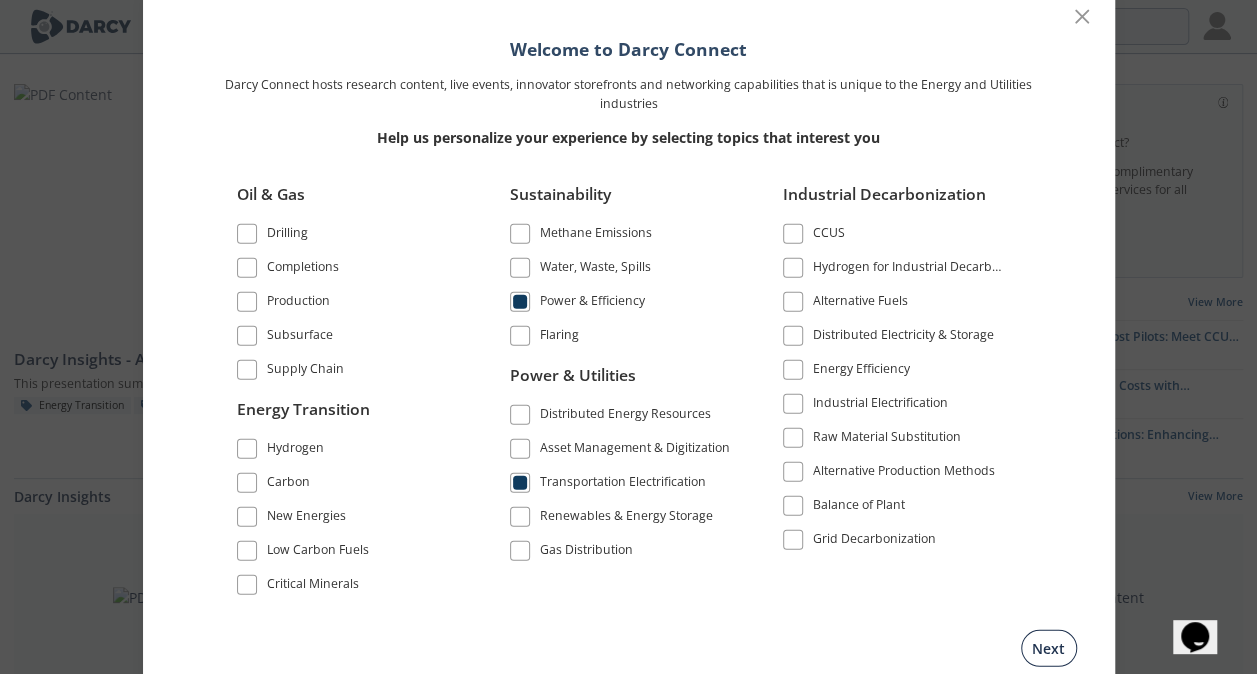 click on "Next" at bounding box center [1049, 647] 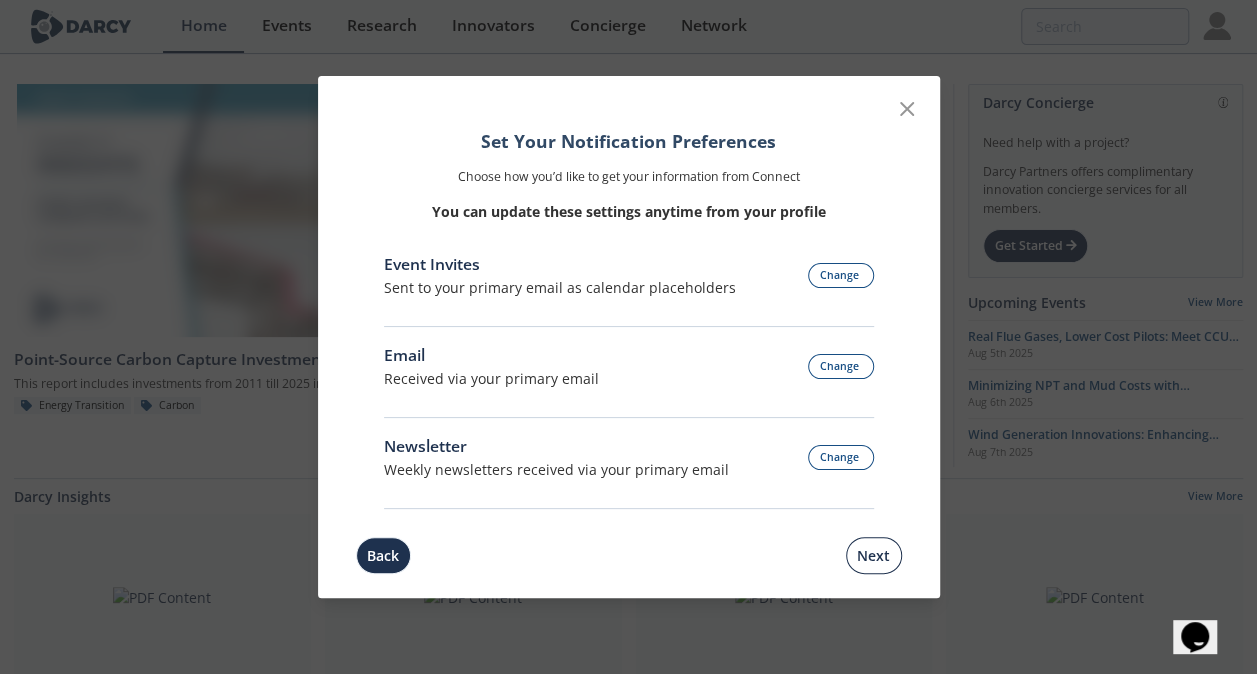 click on "Next" at bounding box center (874, 555) 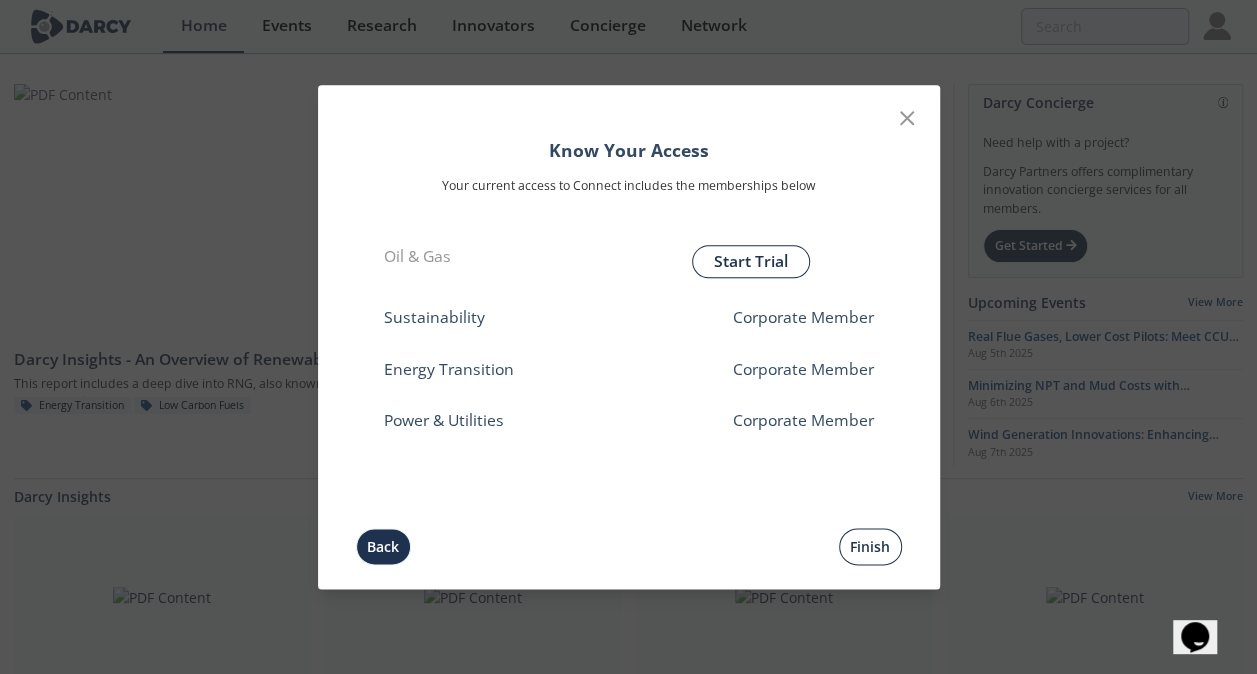 click on "Finish" at bounding box center (870, 546) 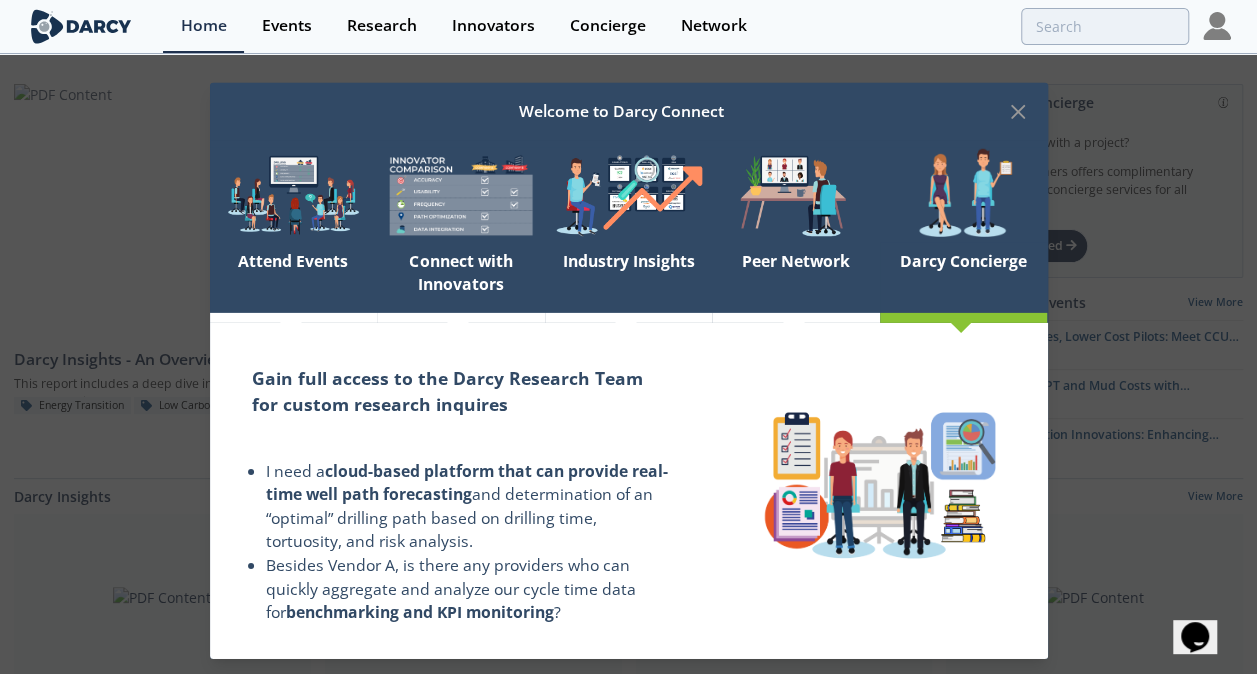 click on "Darcy Concierge" at bounding box center (964, 277) 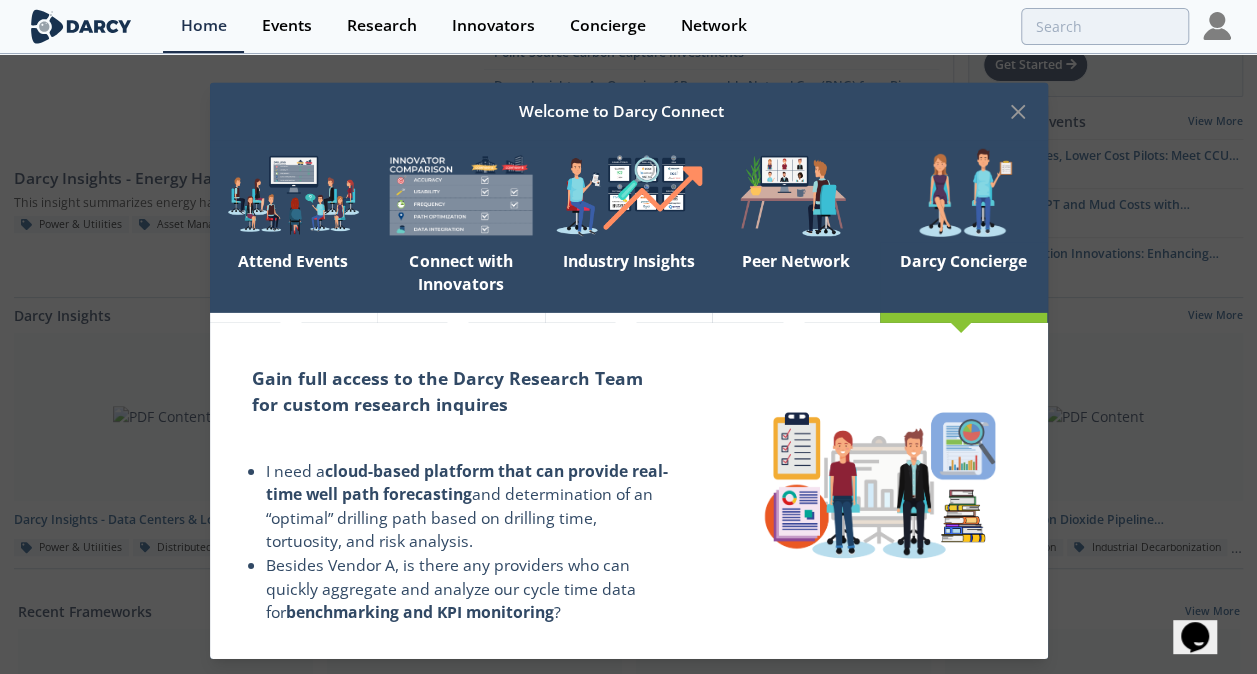 scroll, scrollTop: 200, scrollLeft: 0, axis: vertical 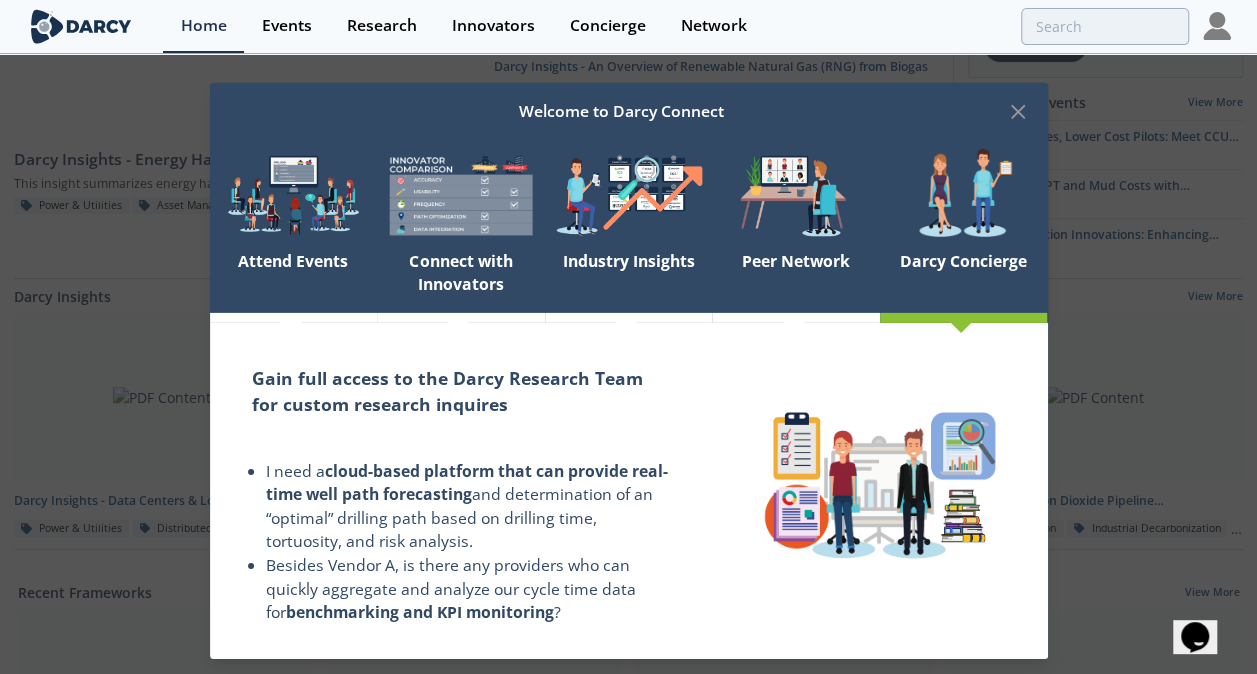 drag, startPoint x: 249, startPoint y: 464, endPoint x: 635, endPoint y: 540, distance: 393.41074 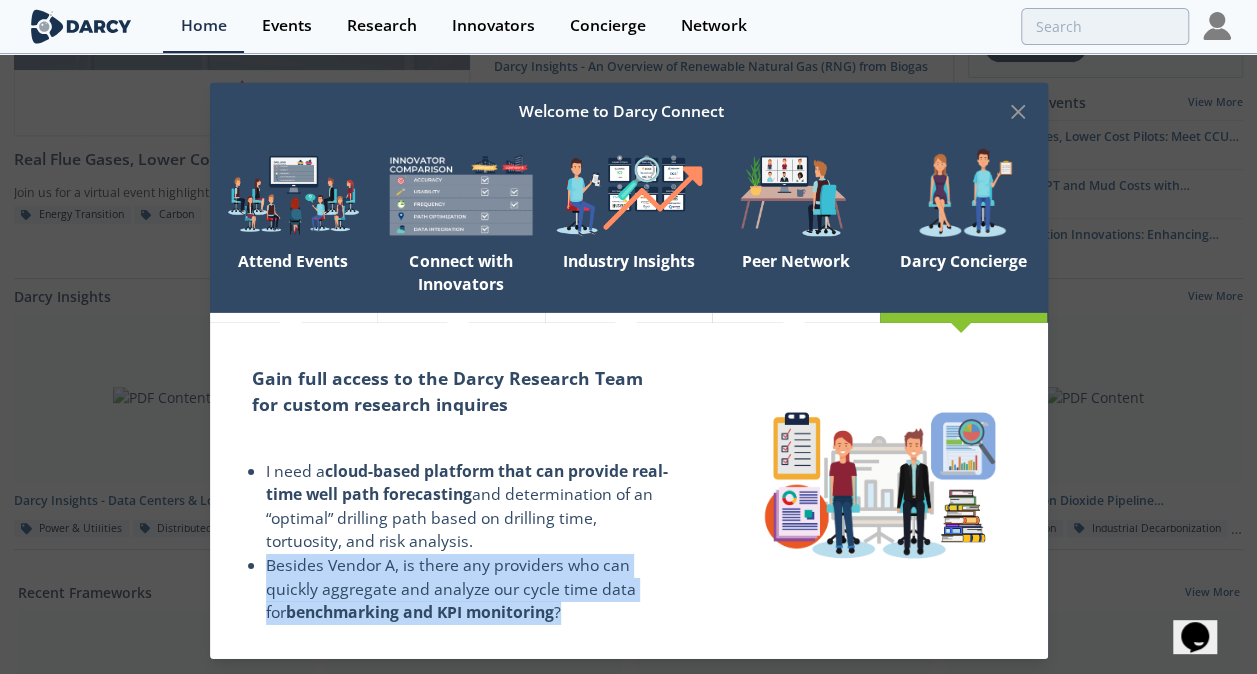 drag, startPoint x: 270, startPoint y: 564, endPoint x: 567, endPoint y: 612, distance: 300.8538 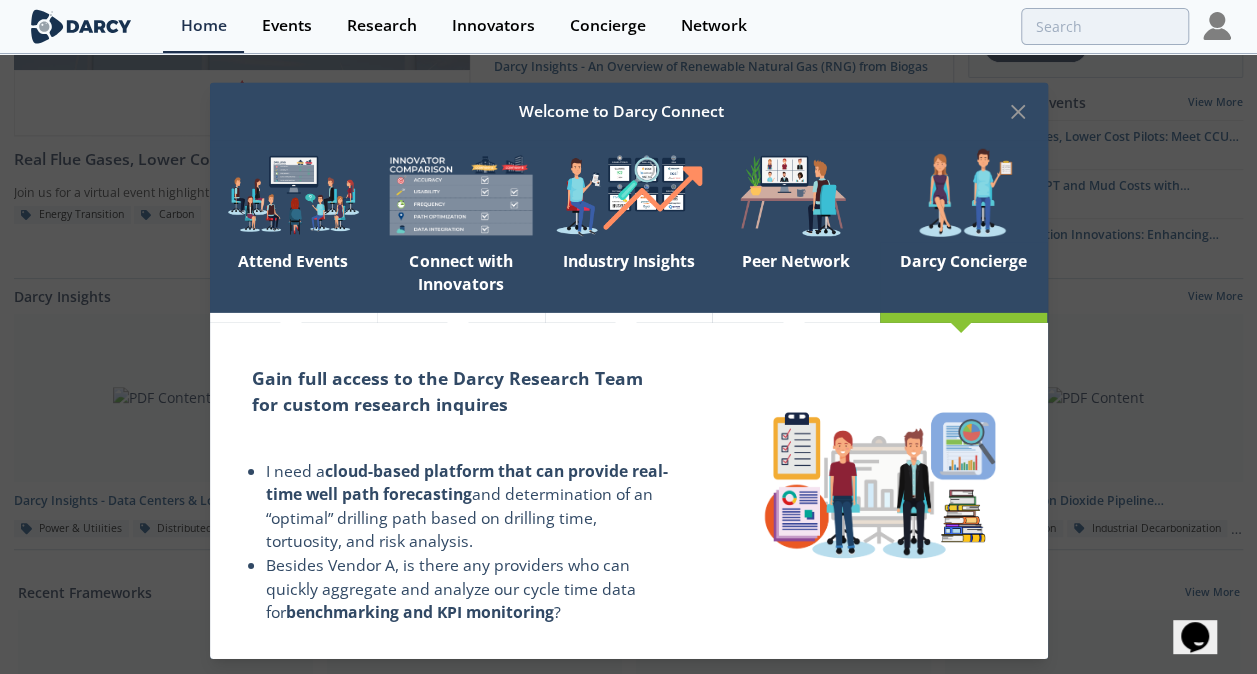 click on "Welcome to Darcy Connect" at bounding box center [629, 111] 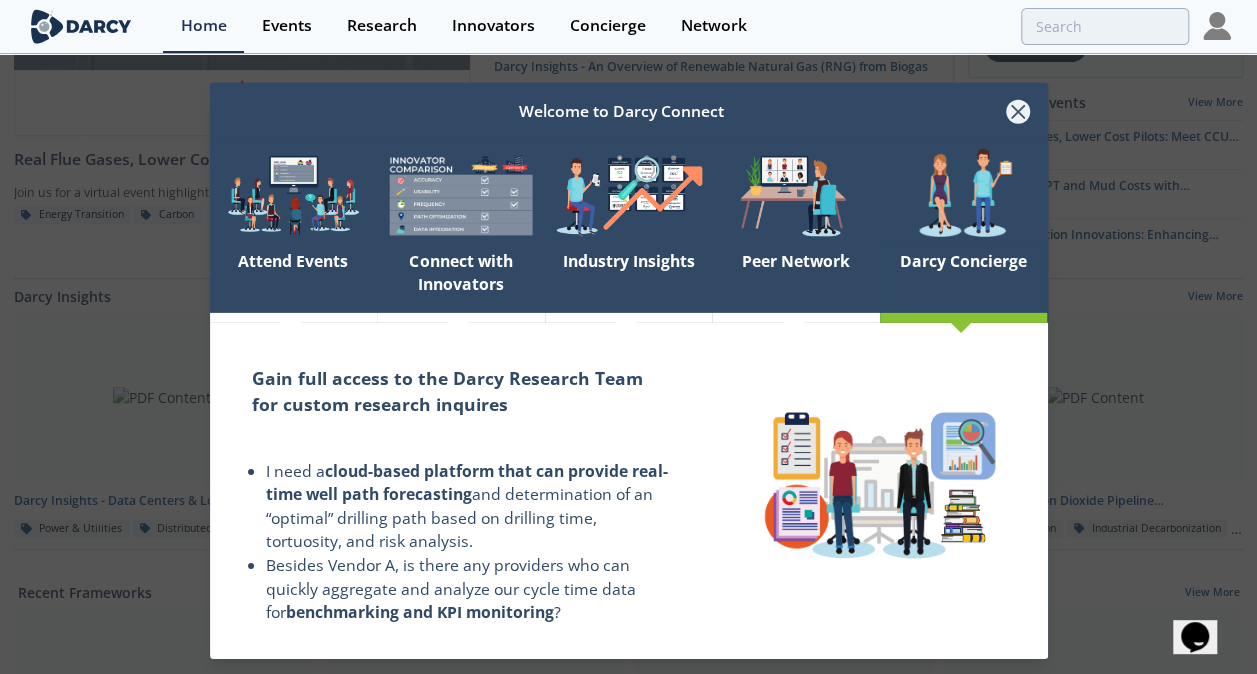 click 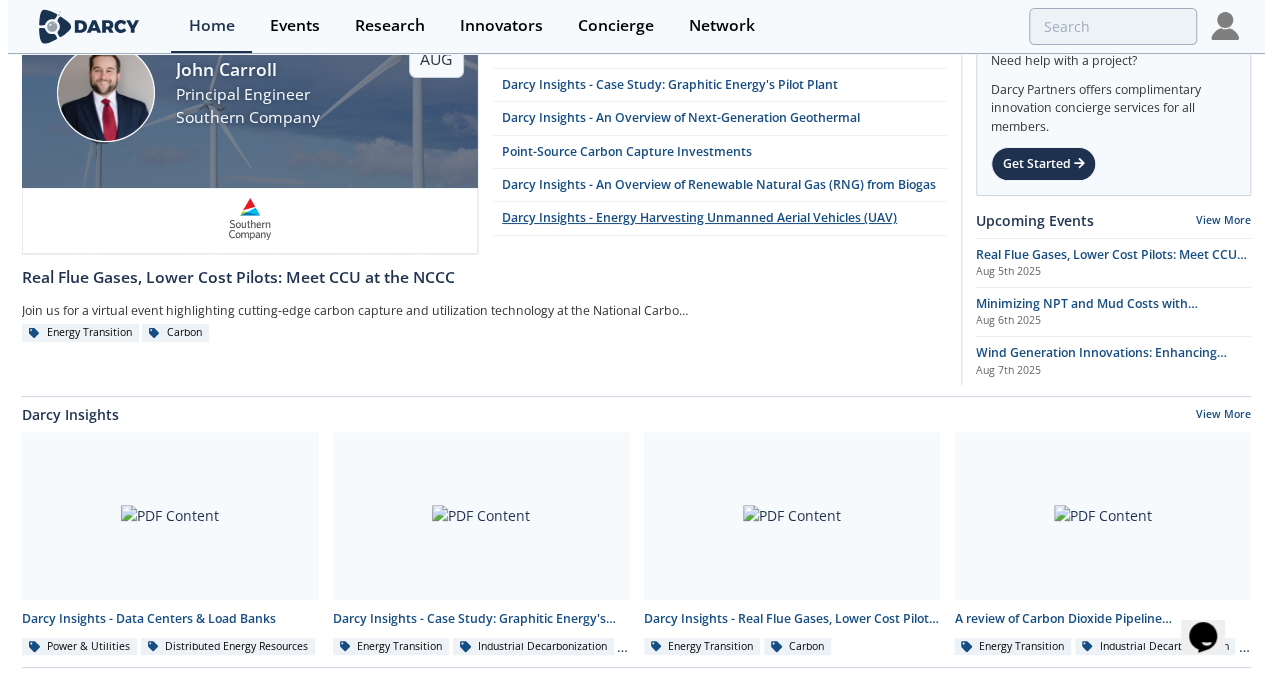 scroll, scrollTop: 0, scrollLeft: 0, axis: both 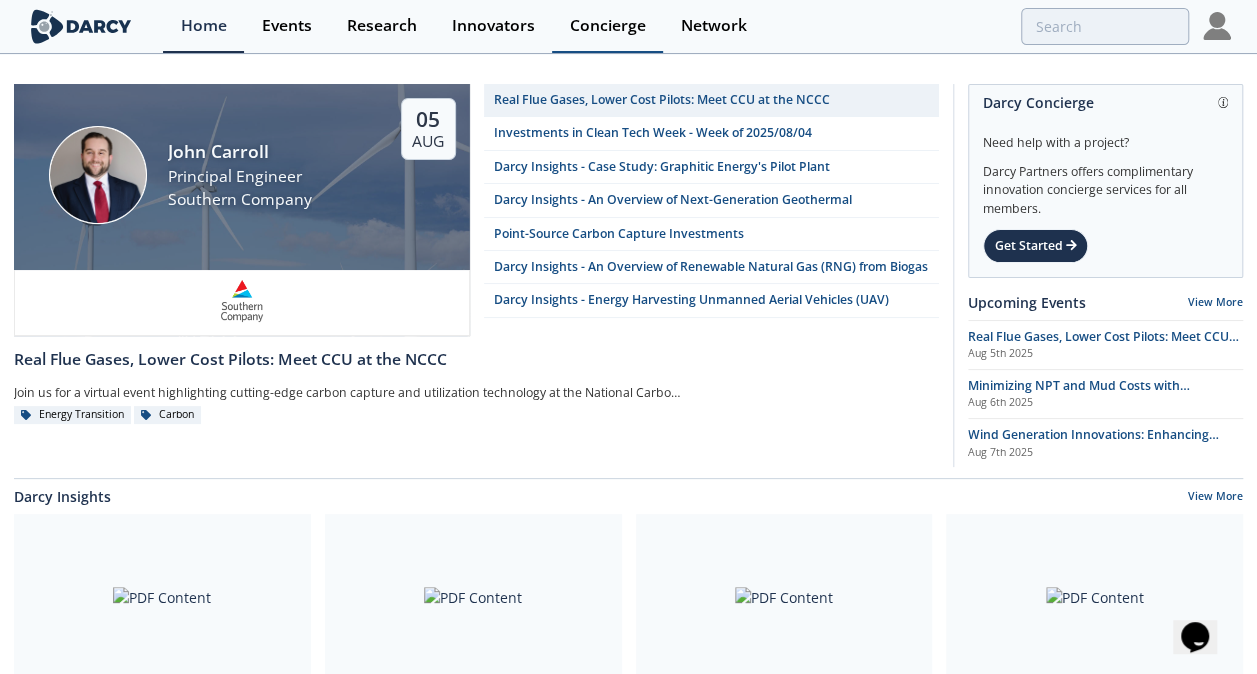 click on "Concierge" at bounding box center [608, 26] 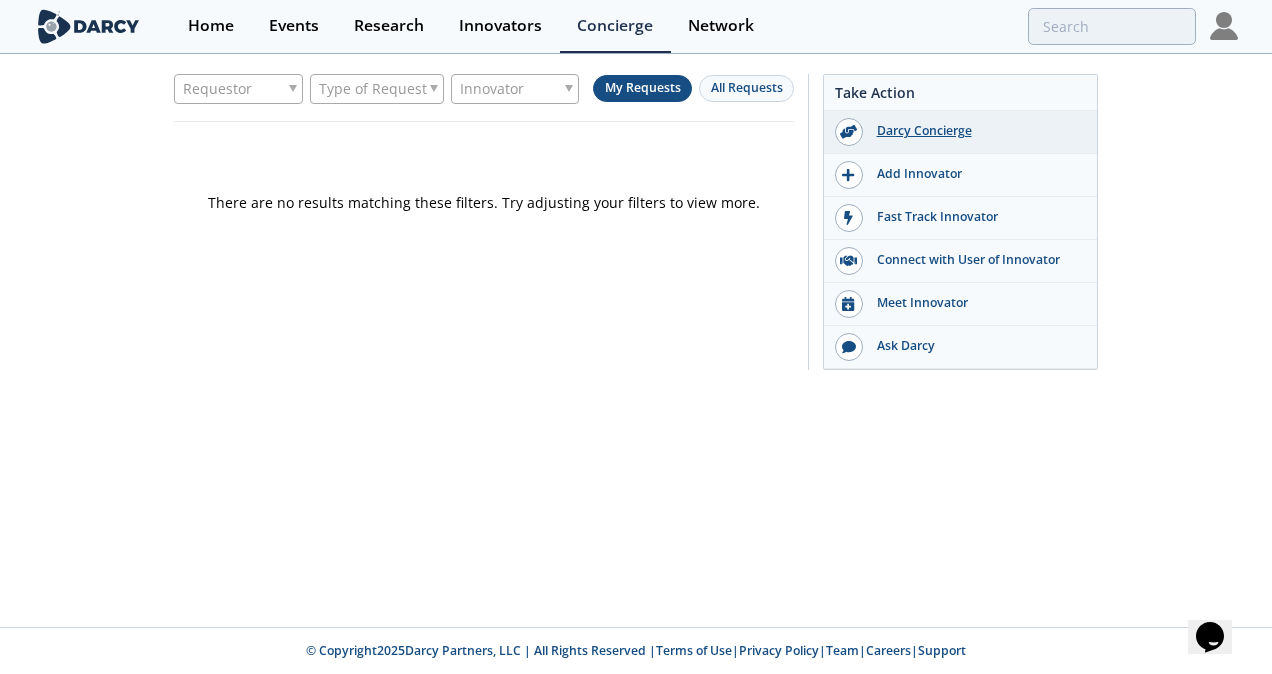 click on "Darcy Concierge" at bounding box center [975, 131] 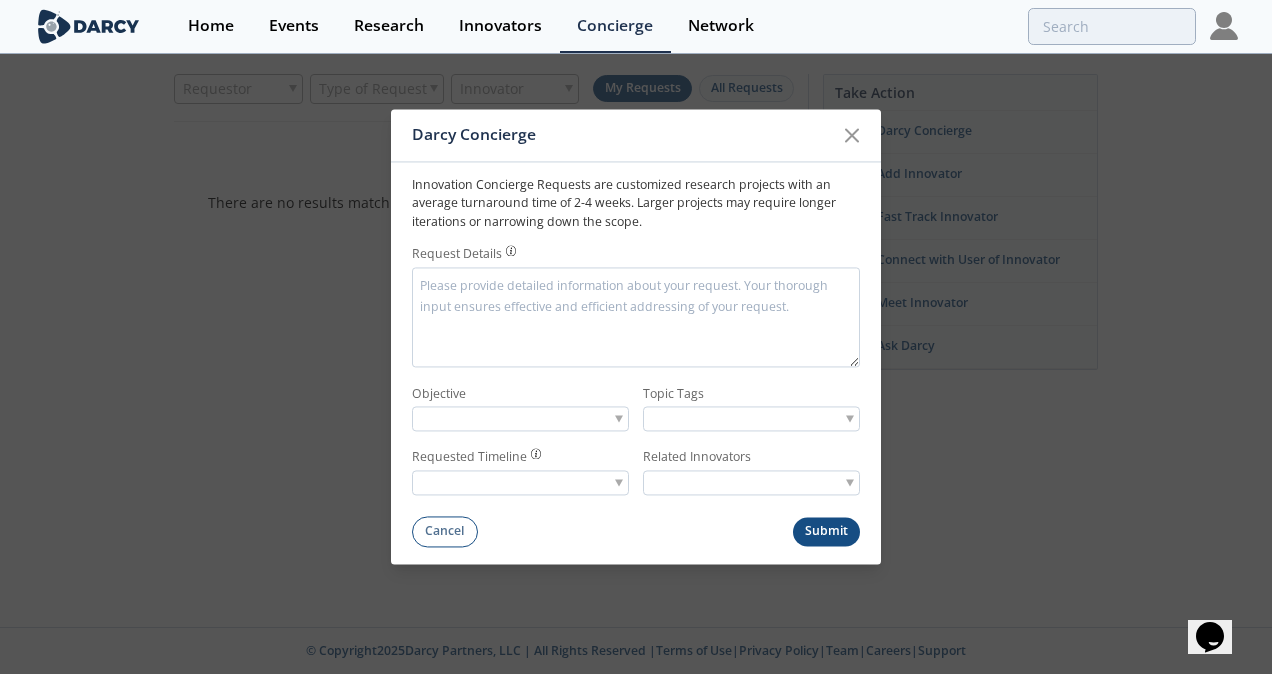 drag, startPoint x: 402, startPoint y: 184, endPoint x: 652, endPoint y: 226, distance: 253.50345 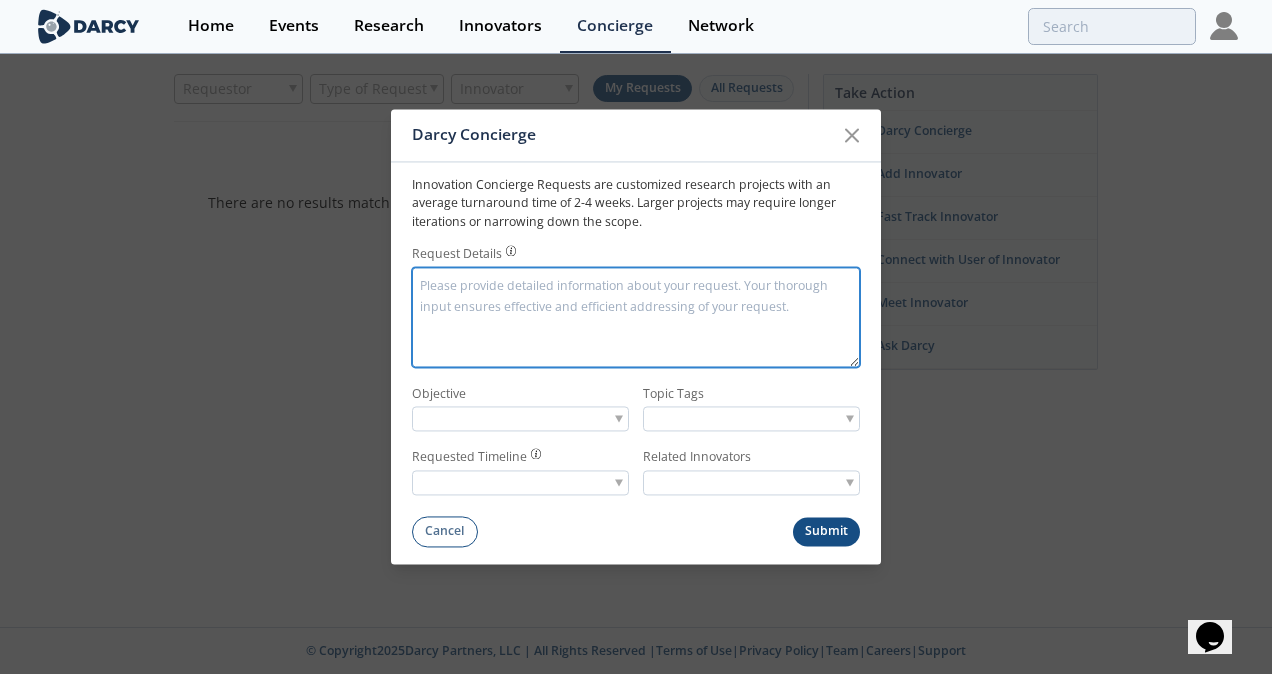 click on "Request Details" at bounding box center (636, 317) 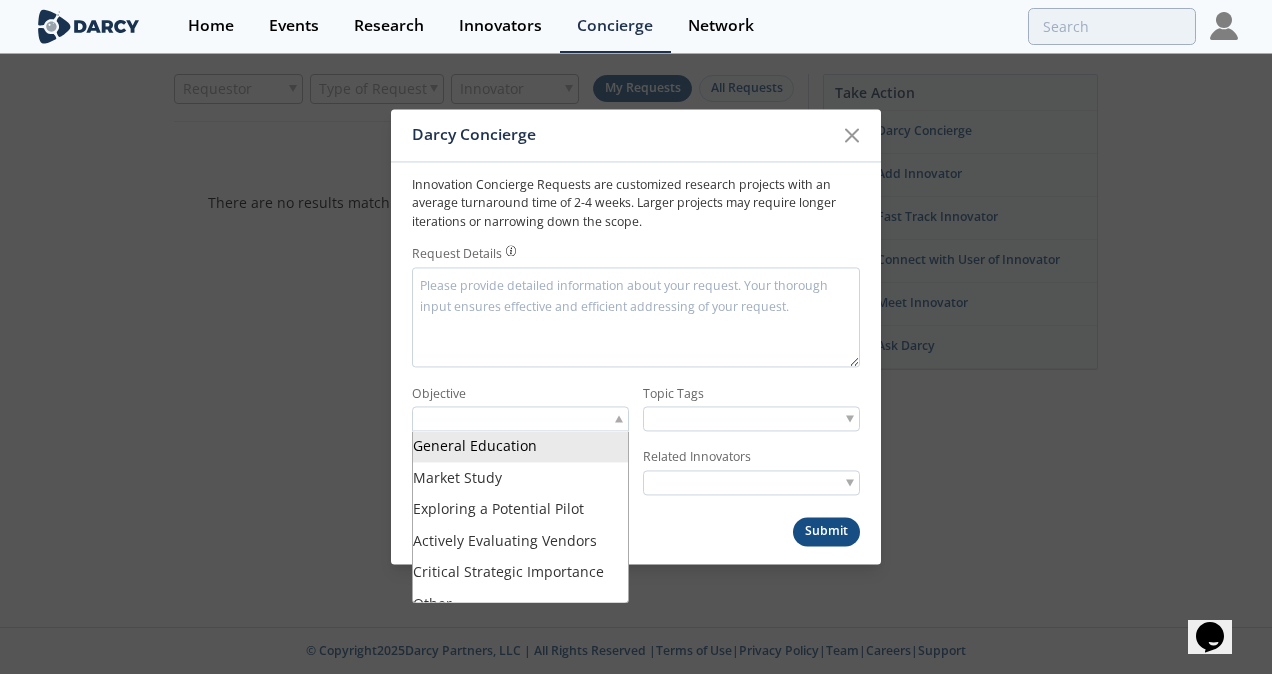 click at bounding box center (520, 419) 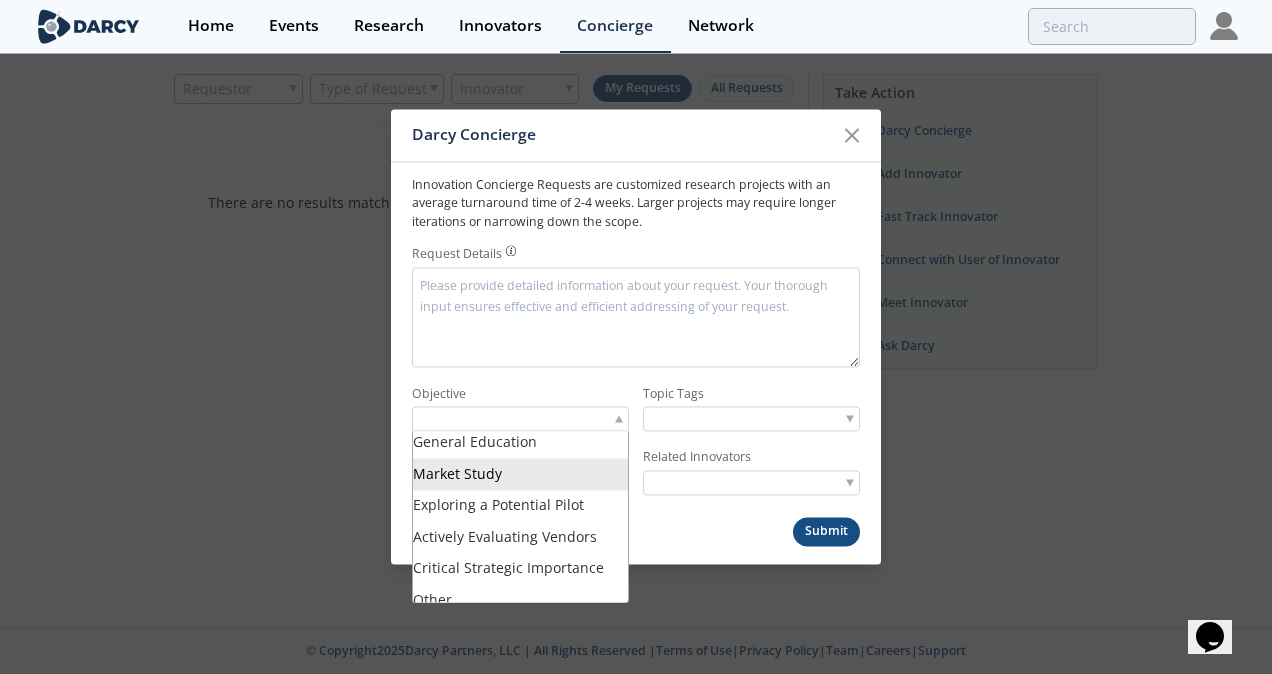 scroll, scrollTop: 0, scrollLeft: 0, axis: both 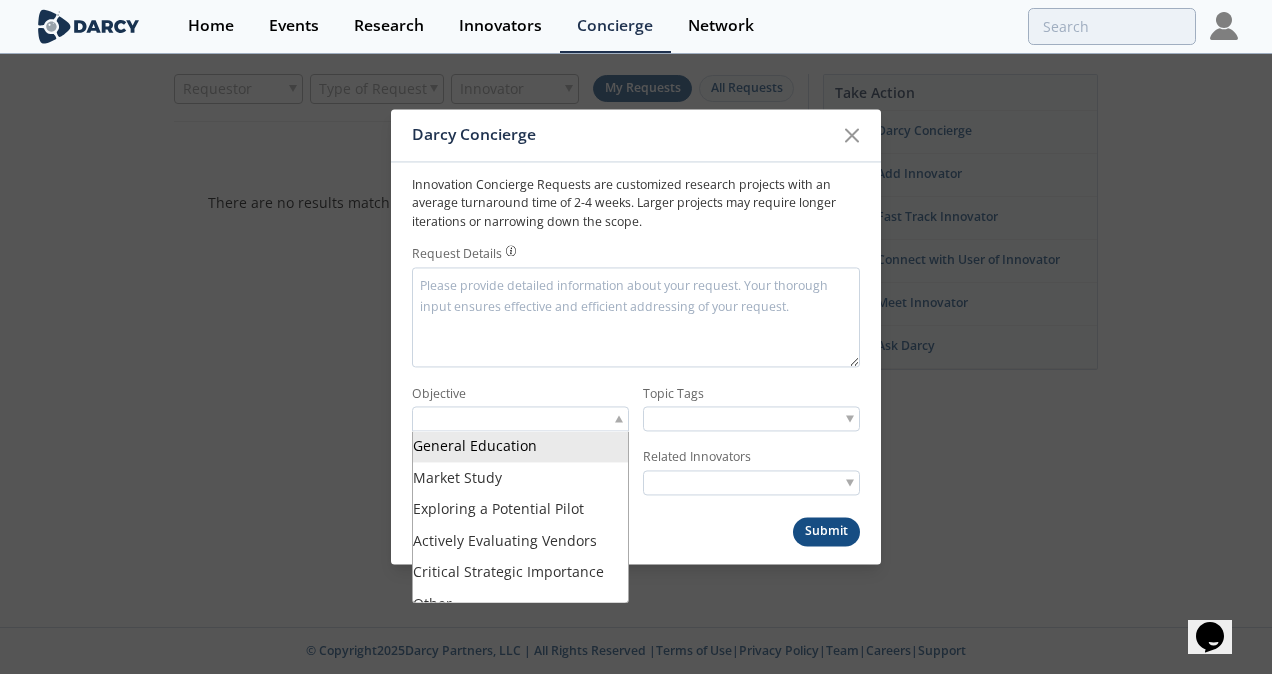 click on "Objective" at bounding box center (520, 394) 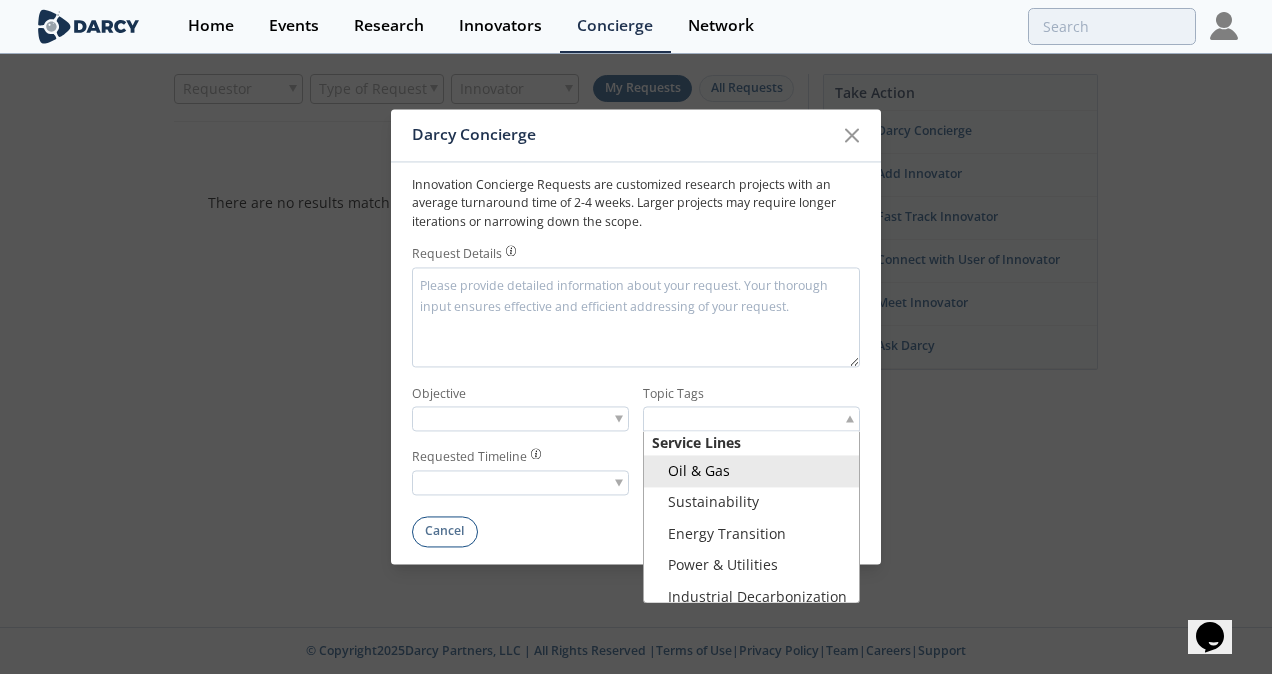 click at bounding box center [720, 419] 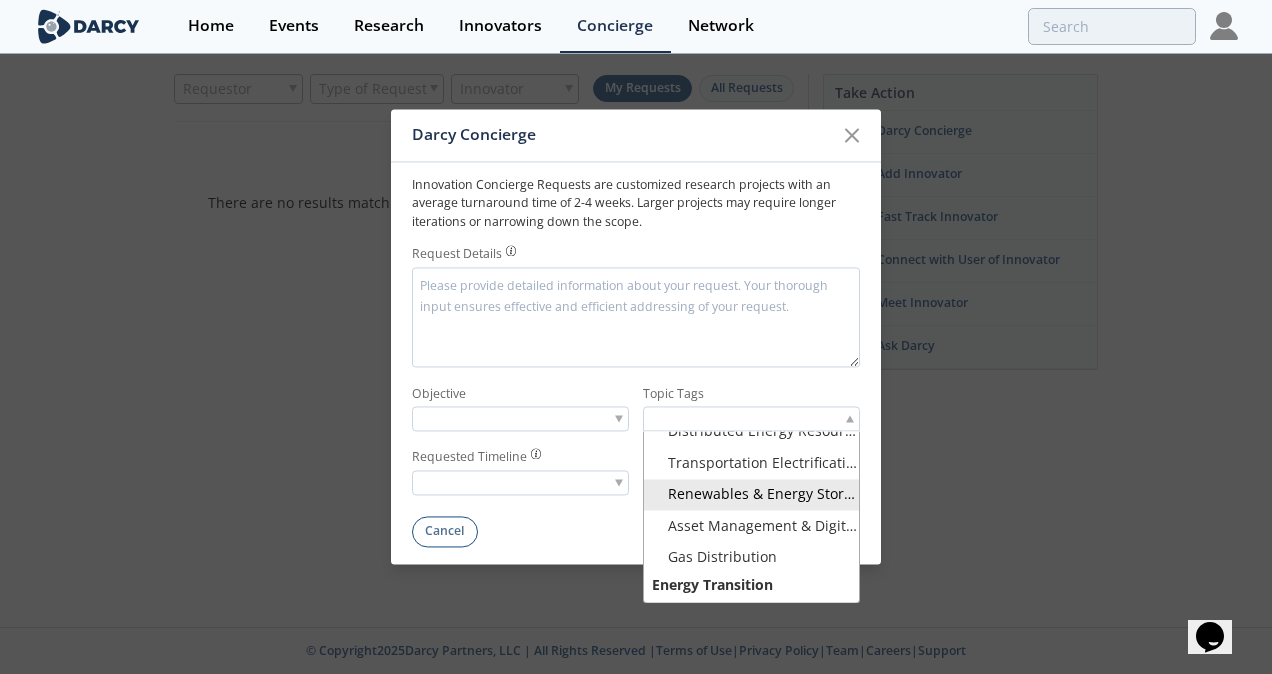scroll, scrollTop: 600, scrollLeft: 0, axis: vertical 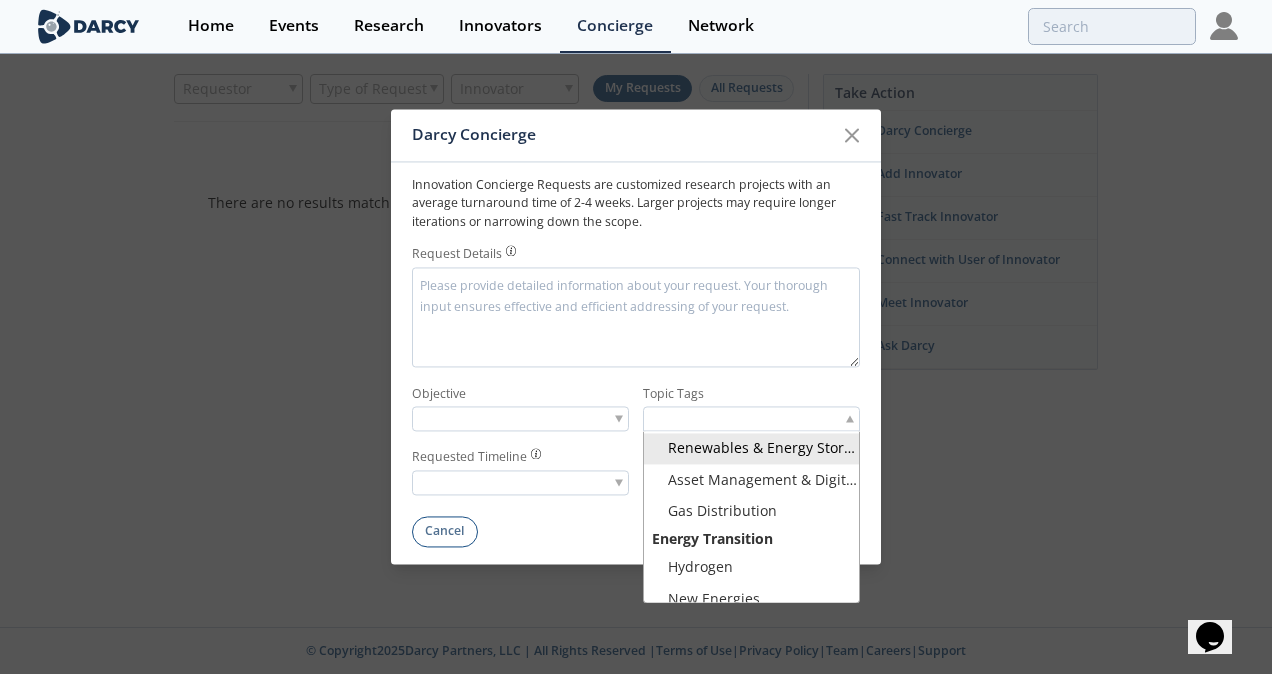 click on "Topic Tags" at bounding box center (751, 394) 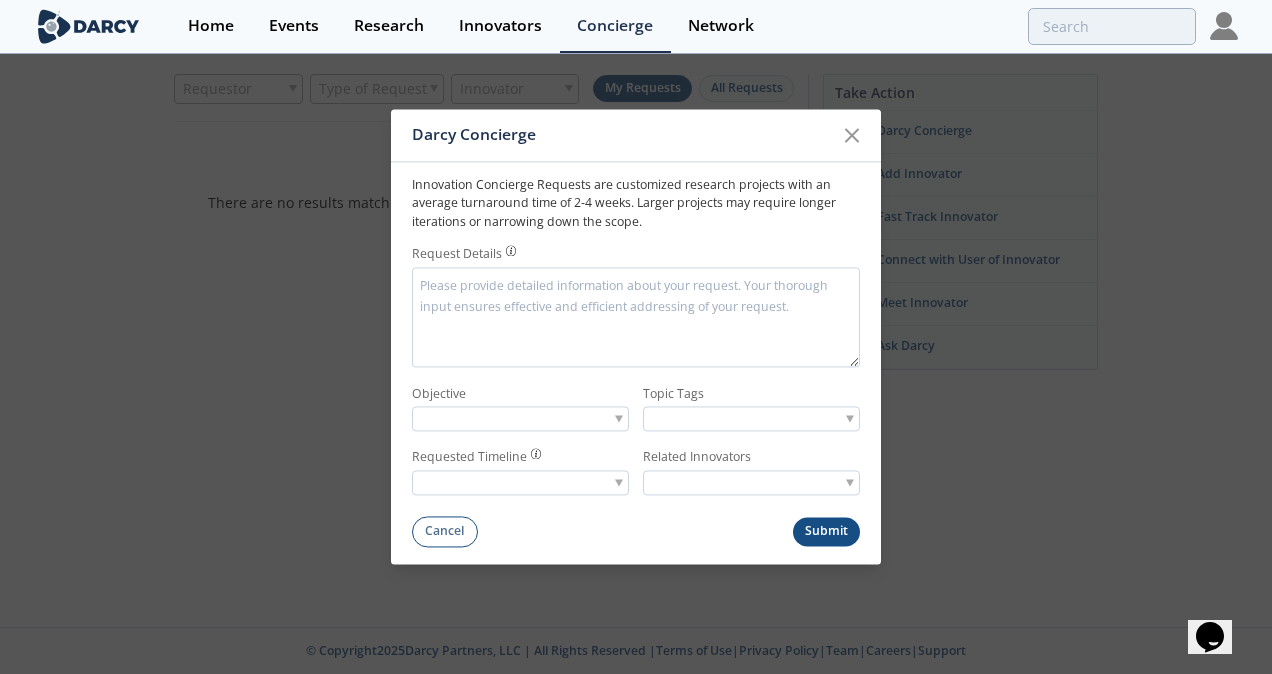 click at bounding box center [520, 483] 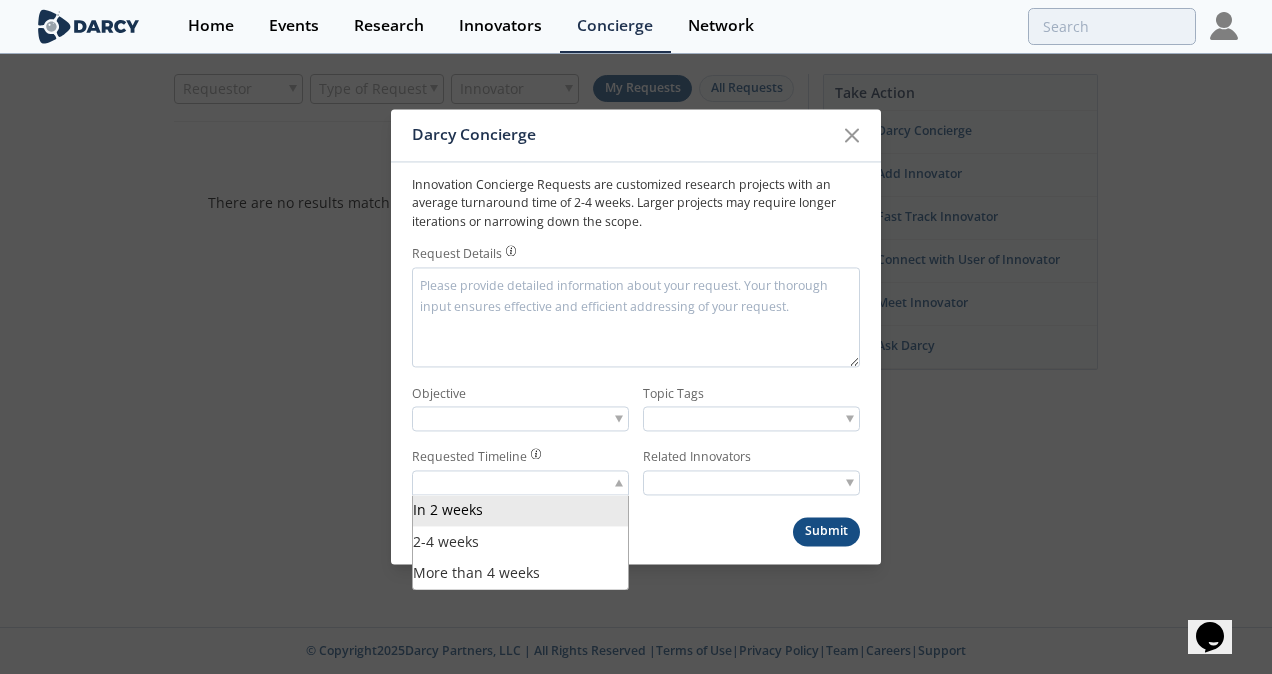 click on "Related Innovators" at bounding box center (751, 458) 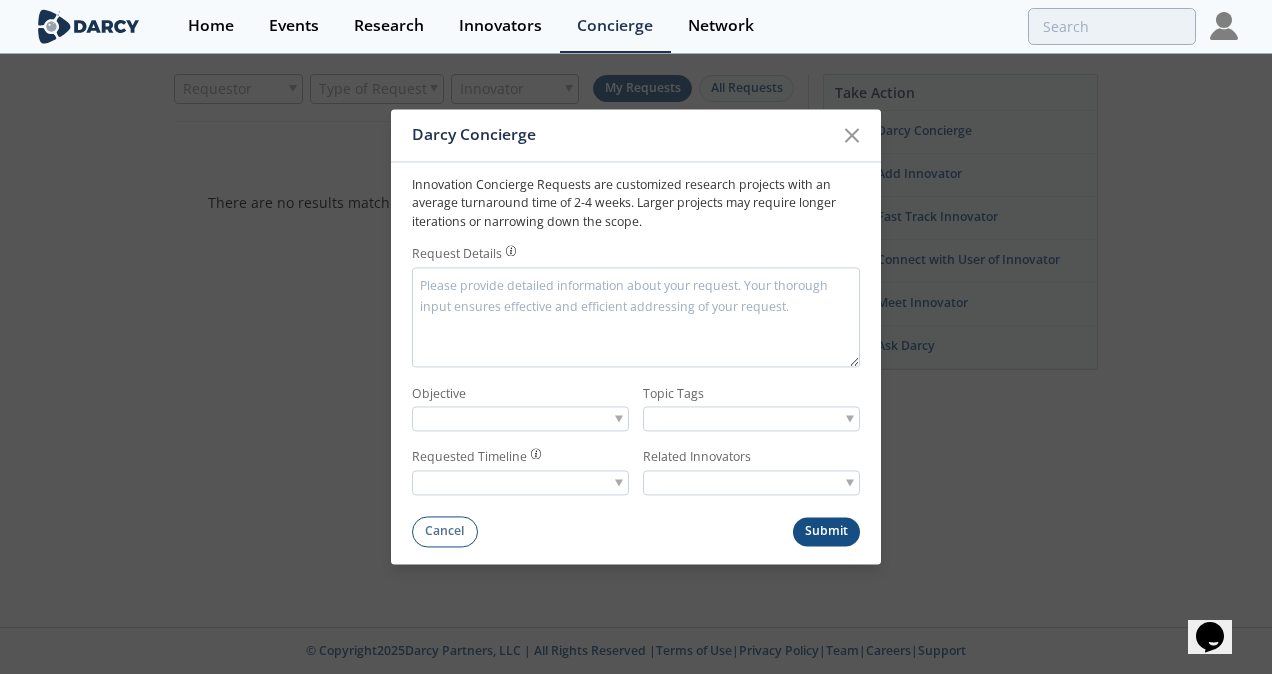 click on "Request Details" at bounding box center [636, 257] 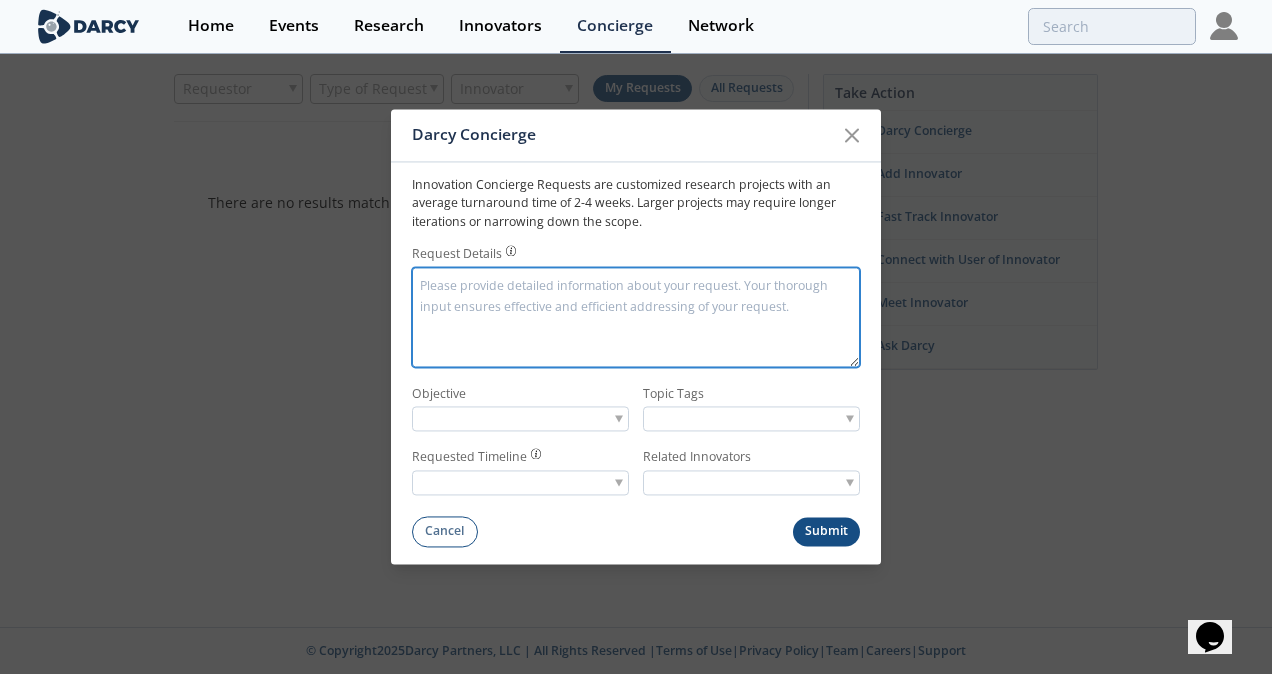 click on "Request Details" at bounding box center (636, 317) 